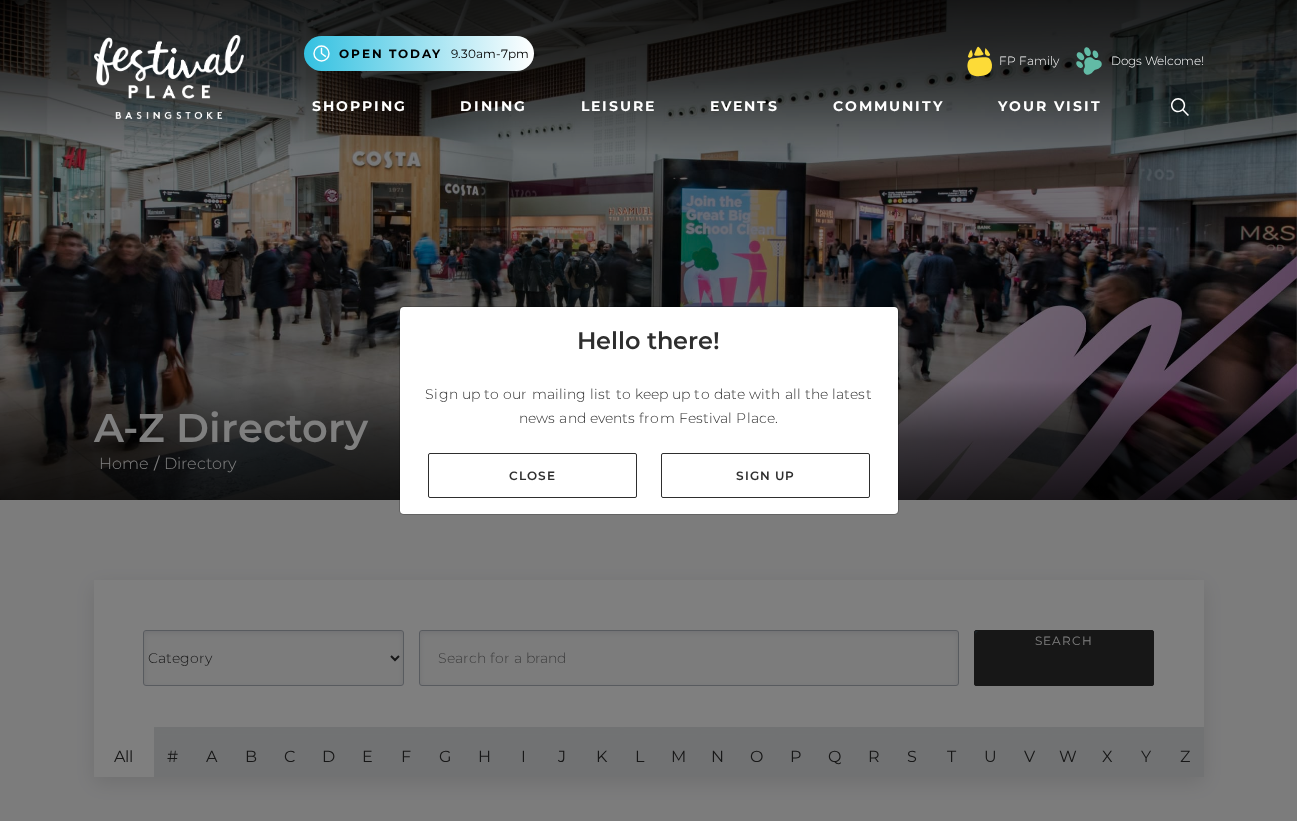 scroll, scrollTop: 0, scrollLeft: 0, axis: both 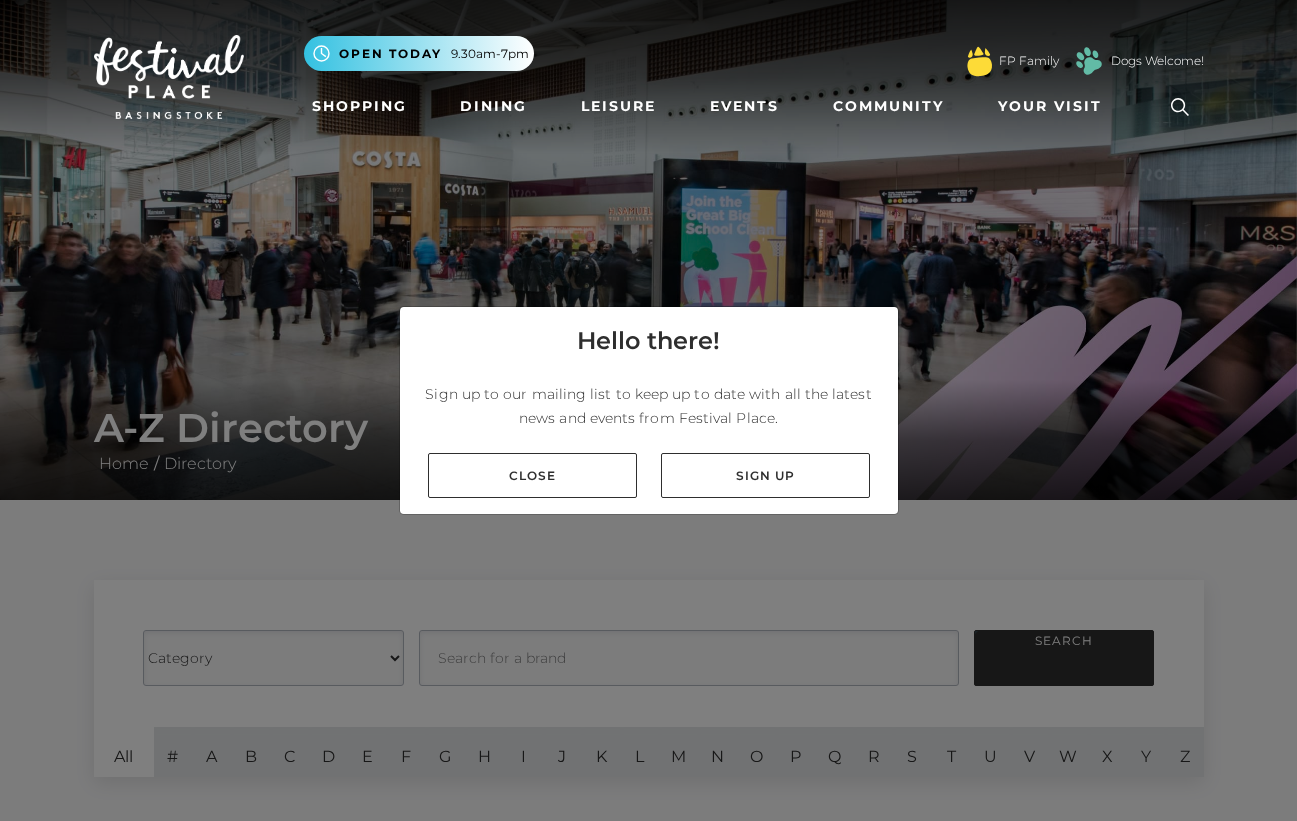 click on "Close
Sign up" at bounding box center [649, 475] 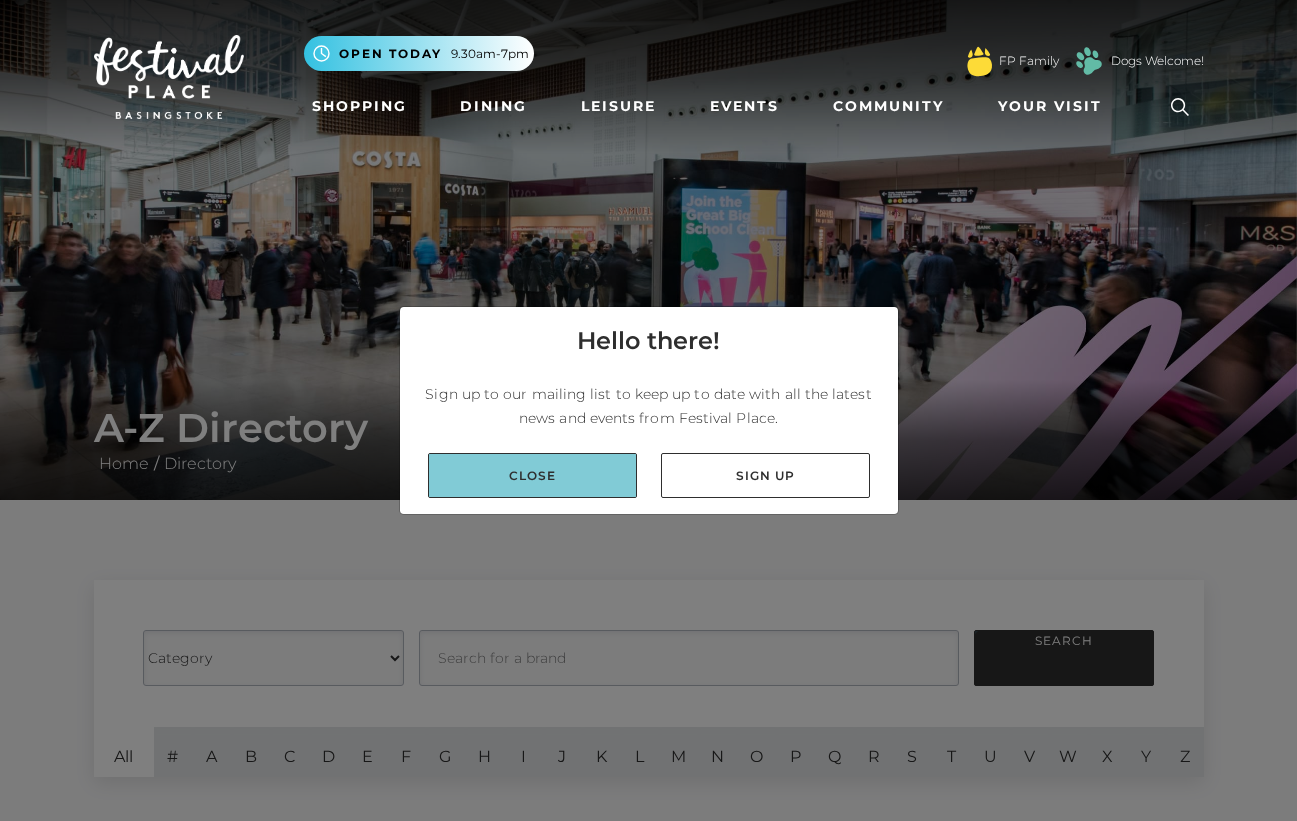 click on "Close" at bounding box center [532, 475] 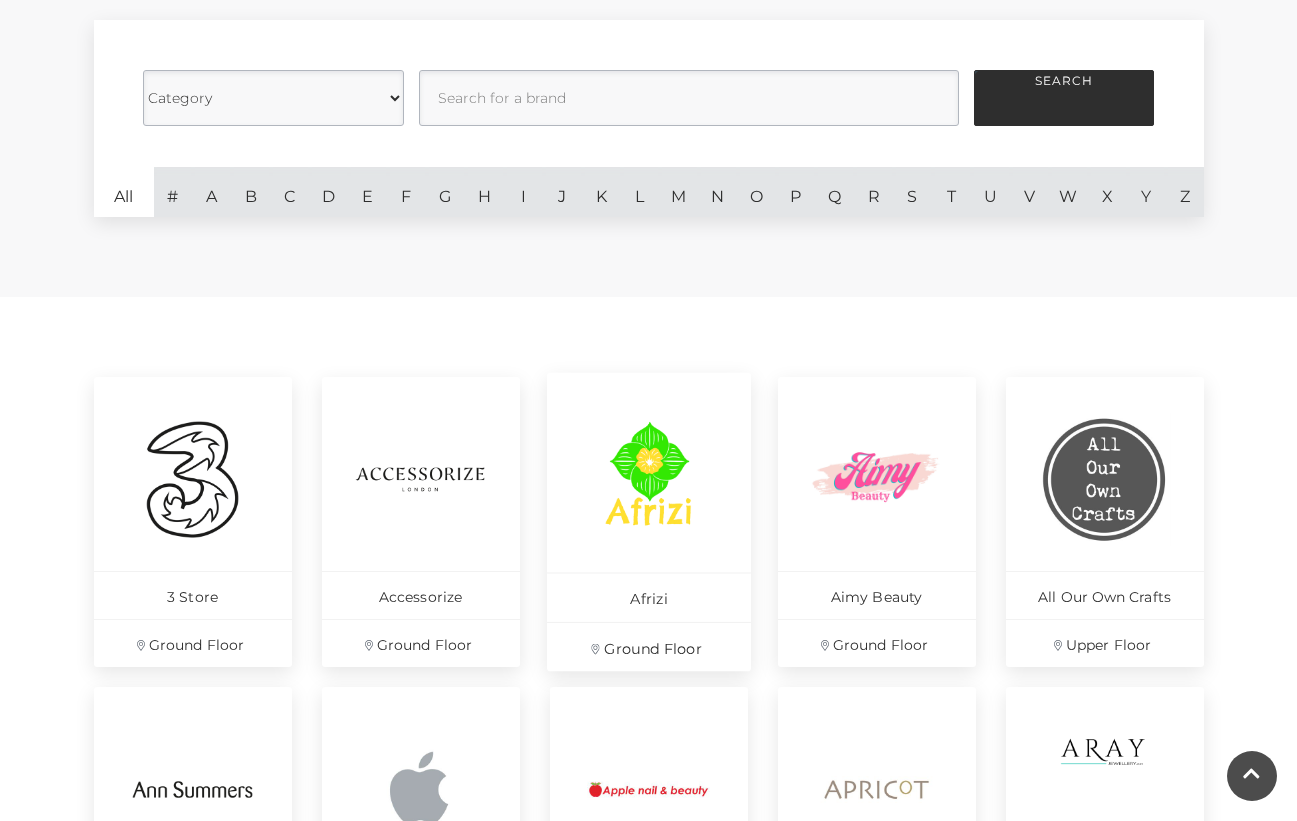 scroll, scrollTop: 558, scrollLeft: 0, axis: vertical 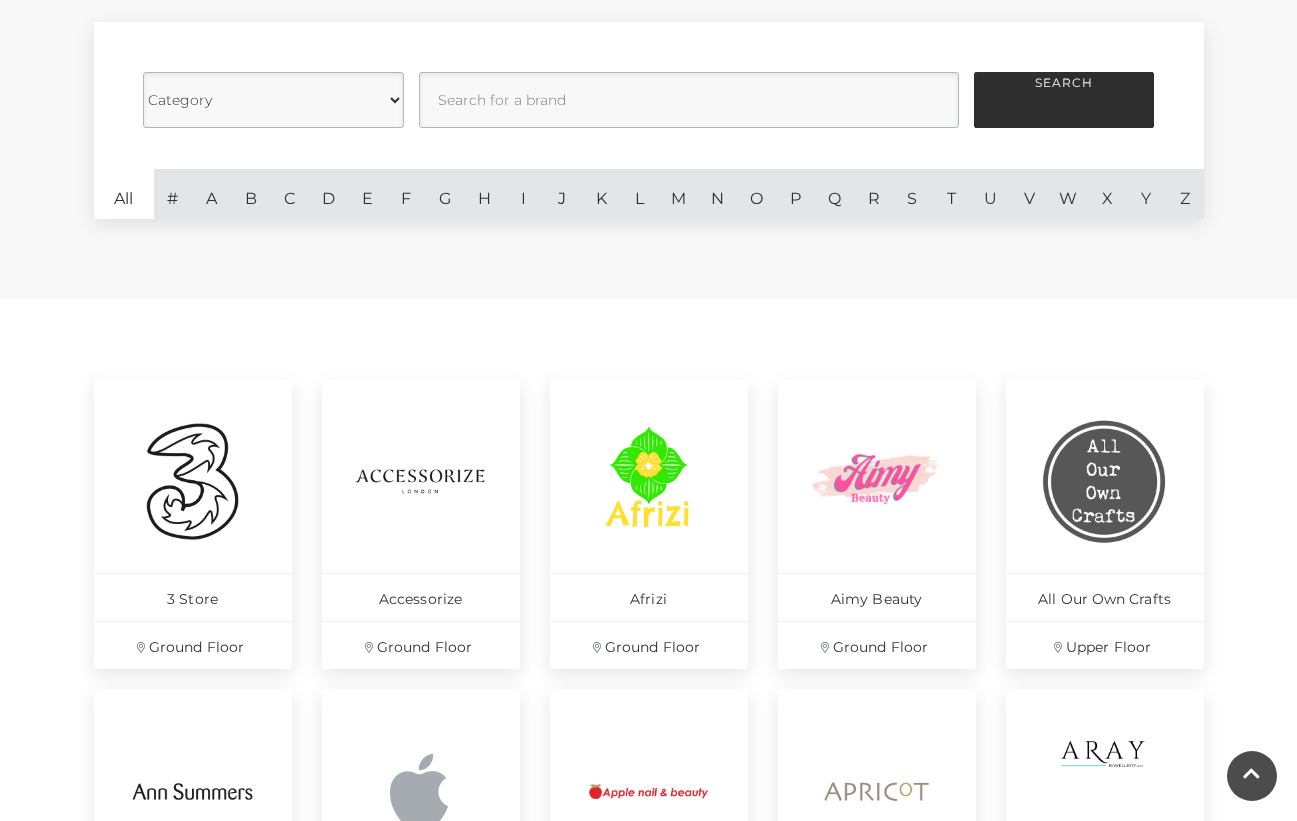 select on "20862" 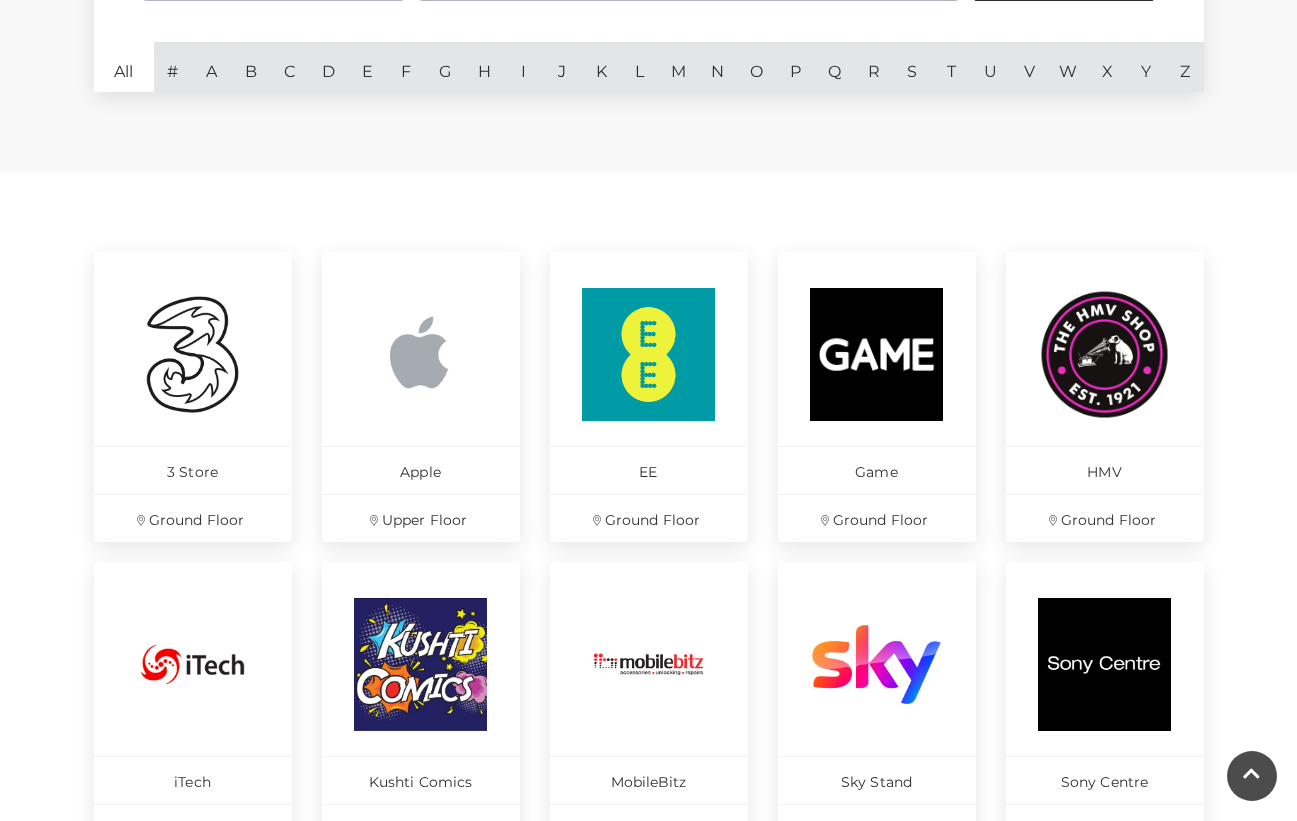 scroll, scrollTop: 682, scrollLeft: 0, axis: vertical 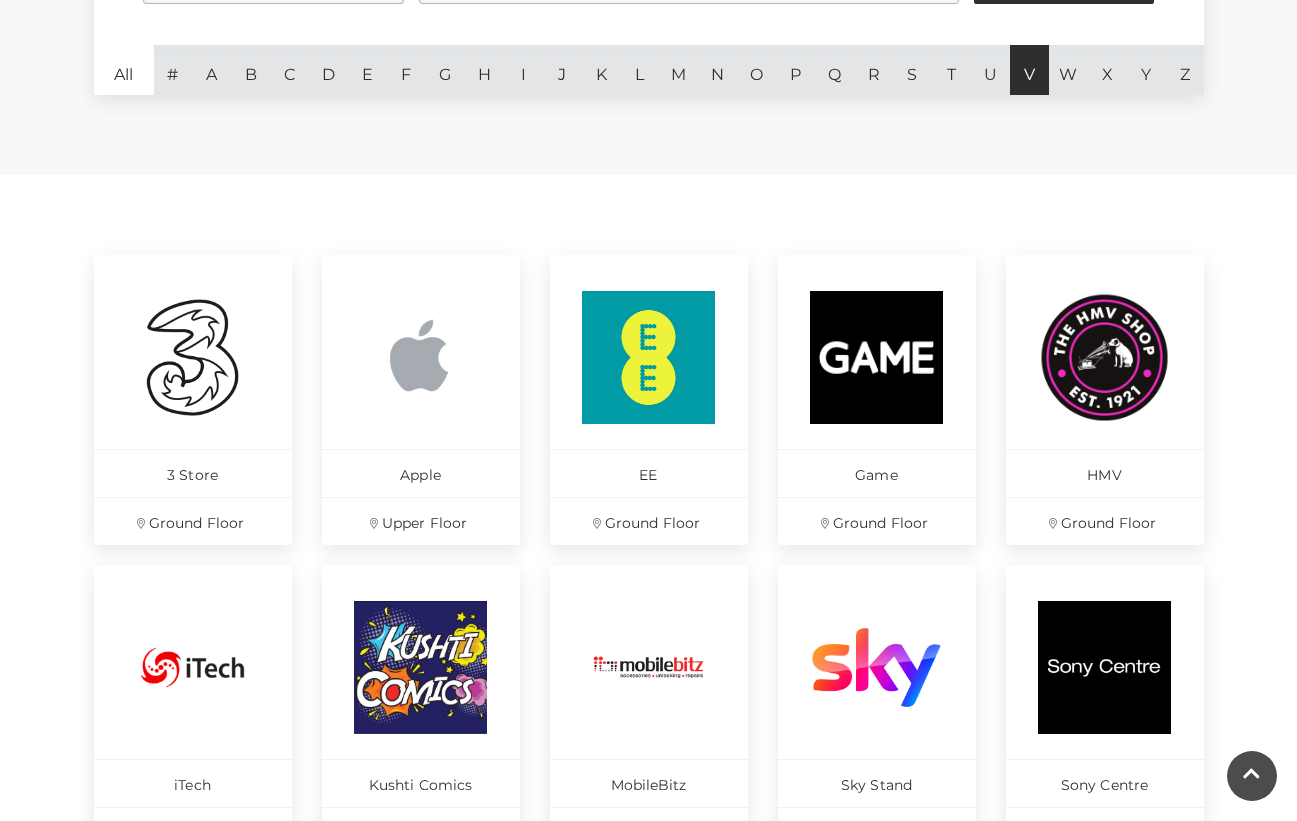 click on "V" at bounding box center (1029, 70) 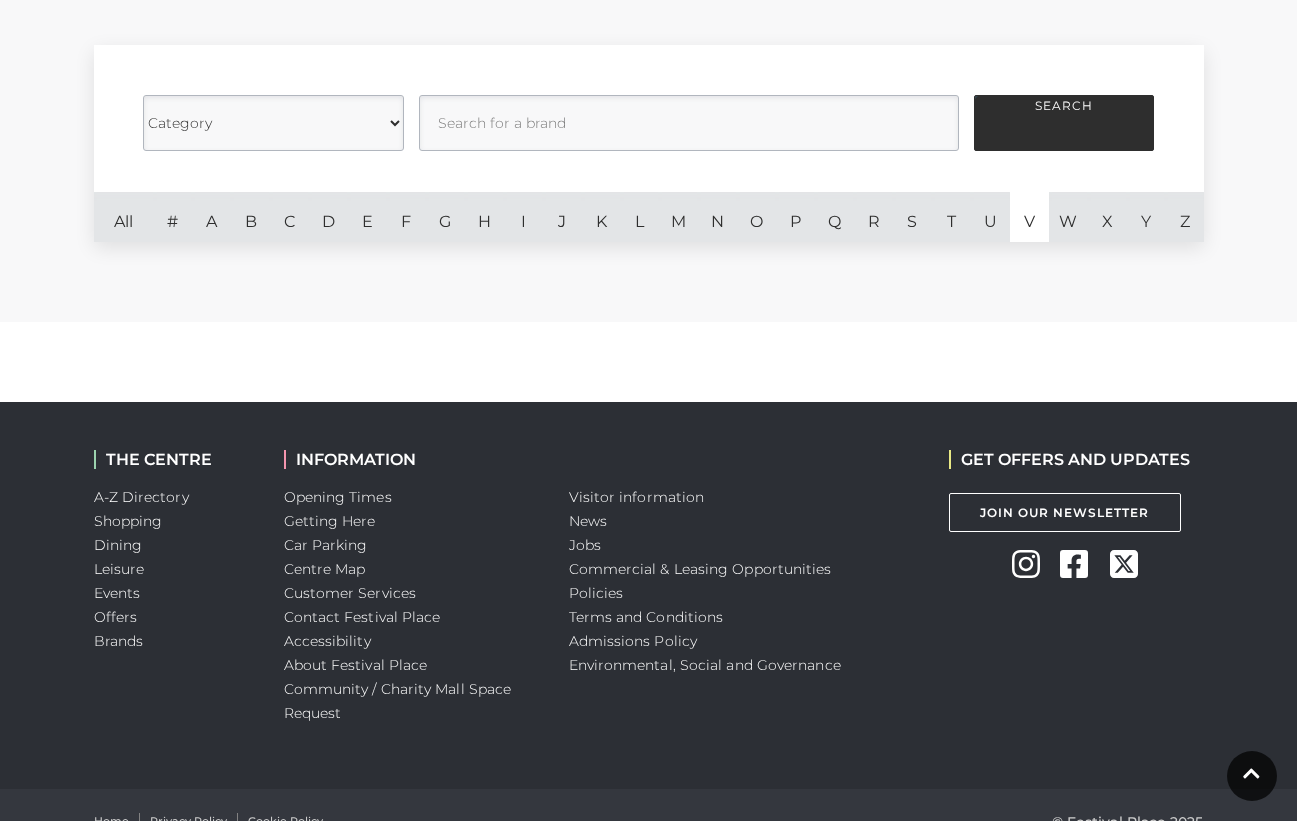 scroll, scrollTop: 490, scrollLeft: 0, axis: vertical 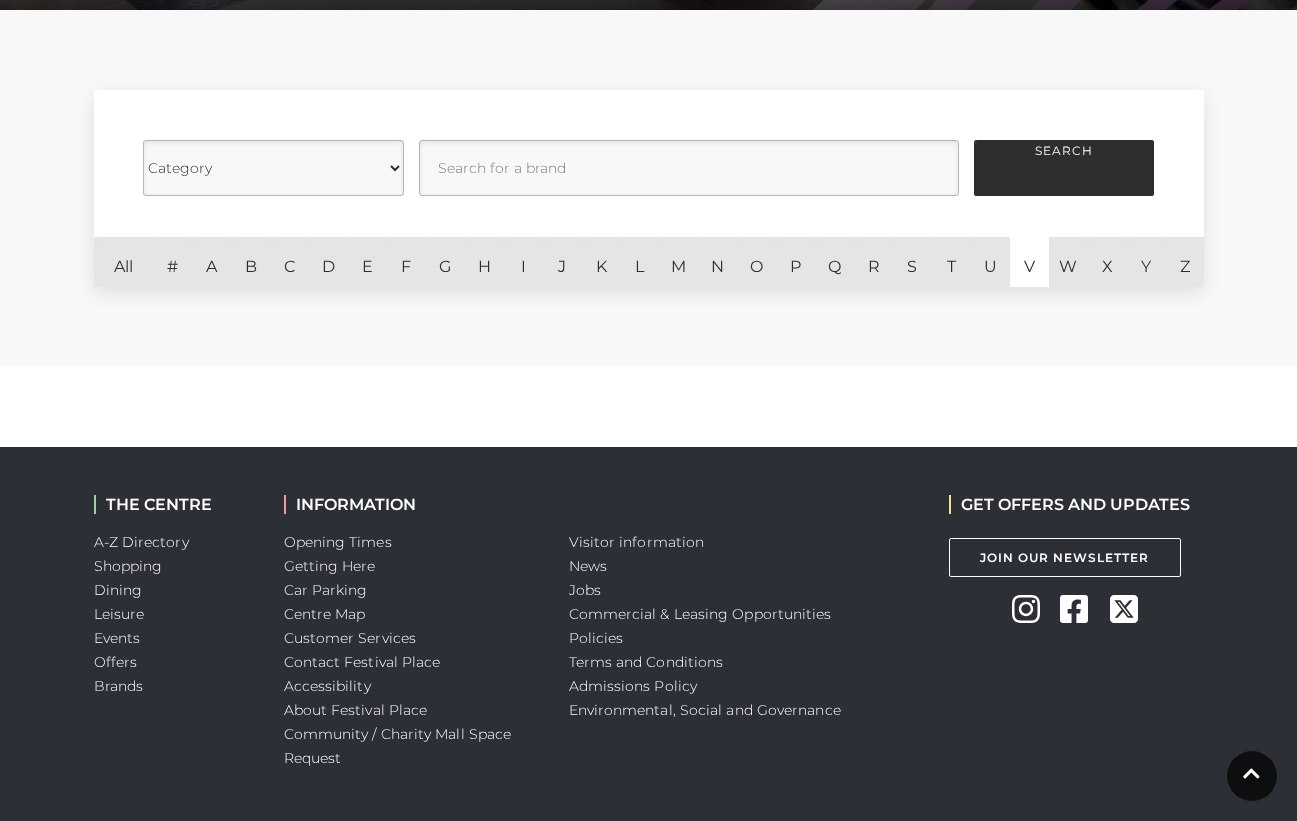select 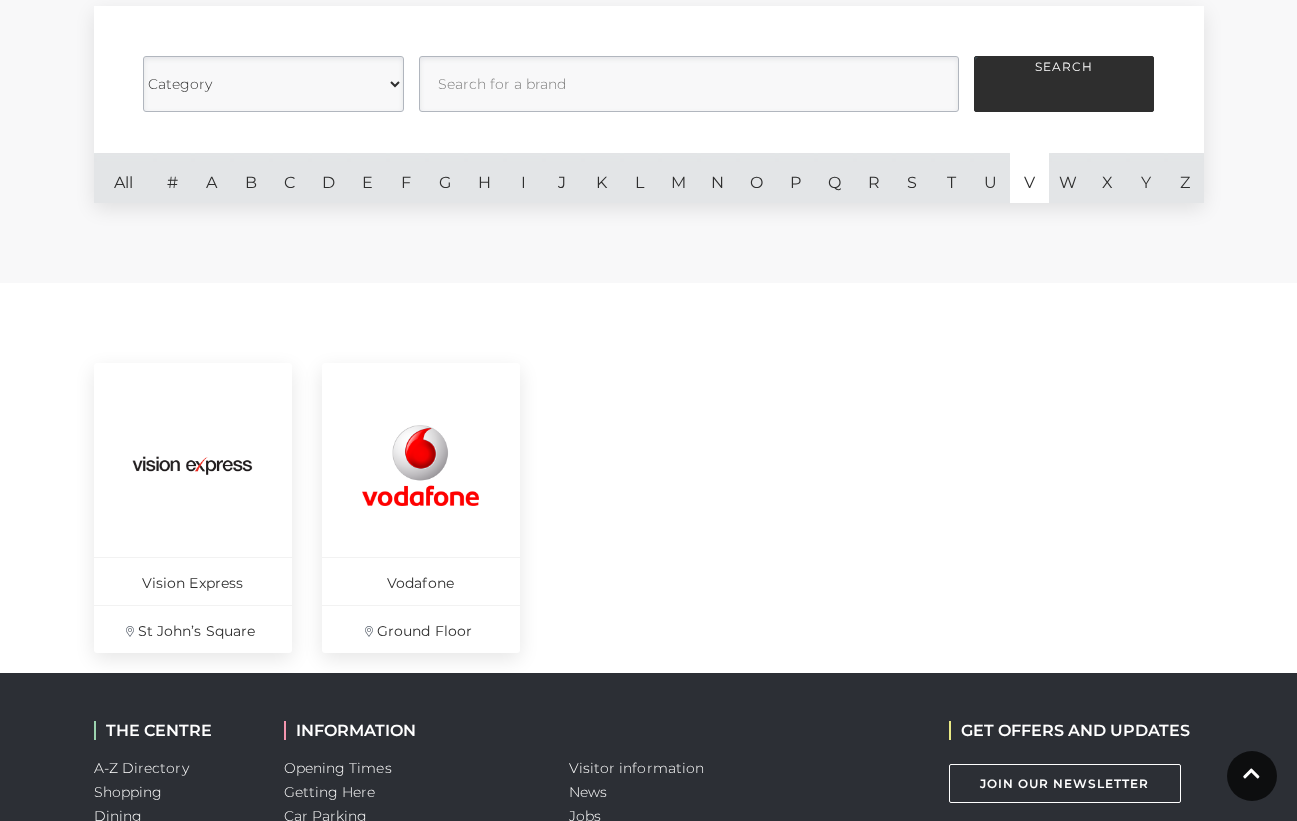 scroll, scrollTop: 601, scrollLeft: 0, axis: vertical 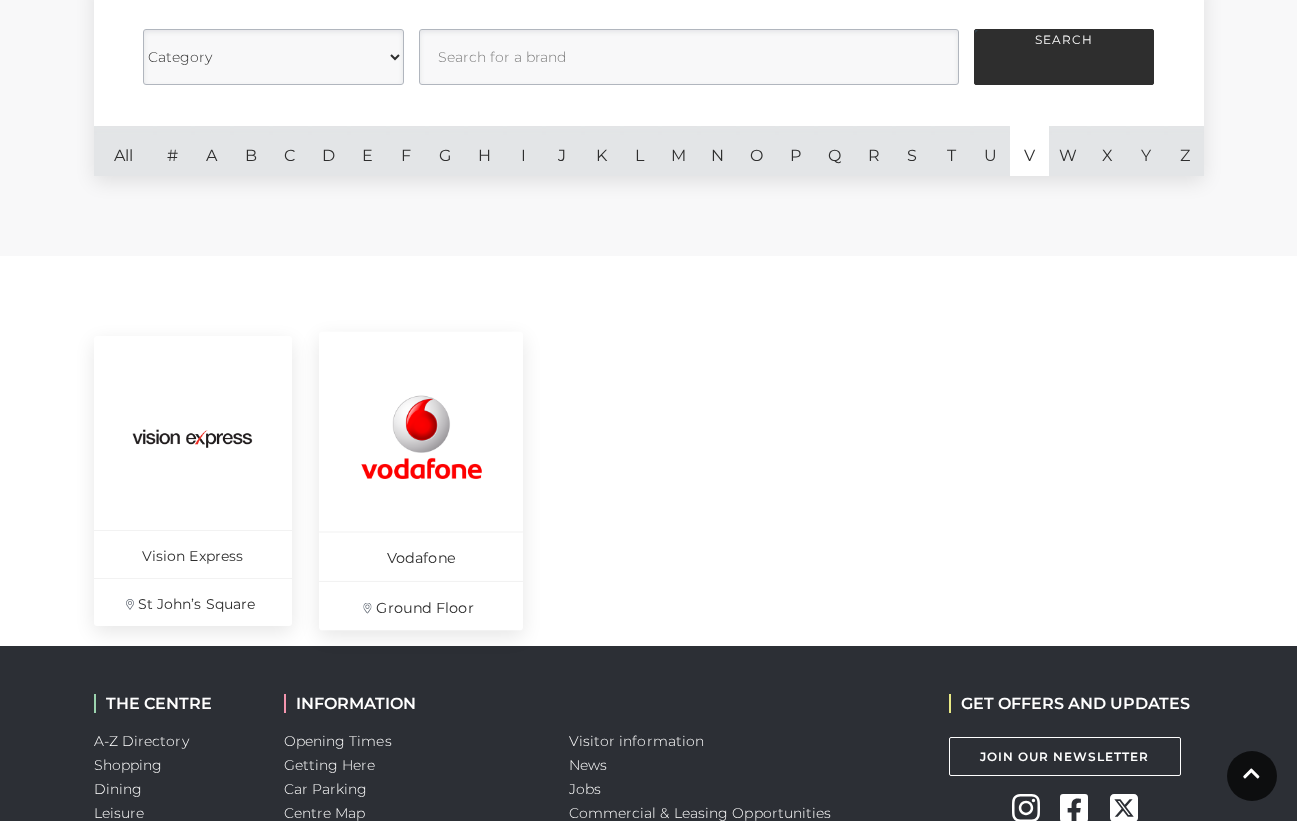 click at bounding box center [420, 437] 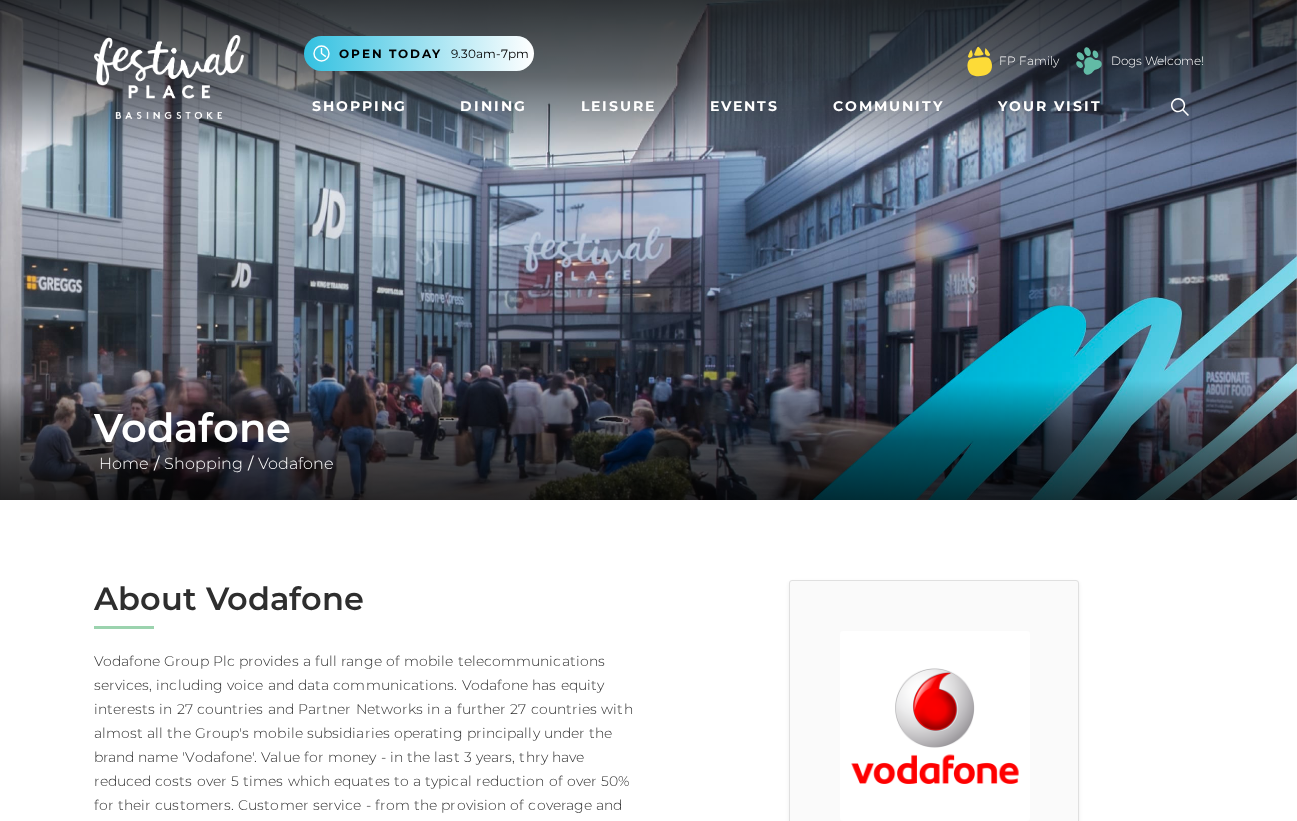 scroll, scrollTop: 0, scrollLeft: 0, axis: both 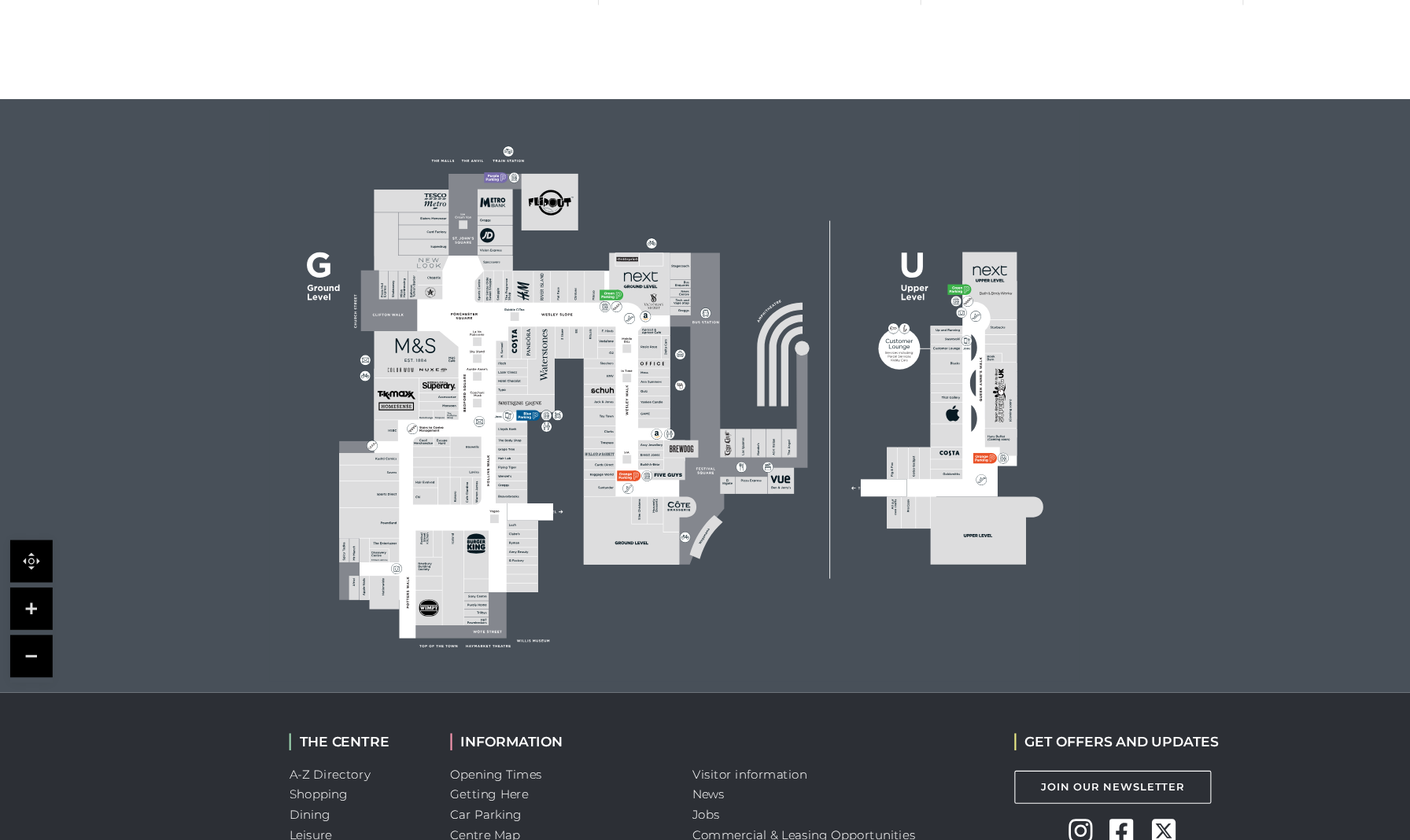 click at bounding box center (29, 624) 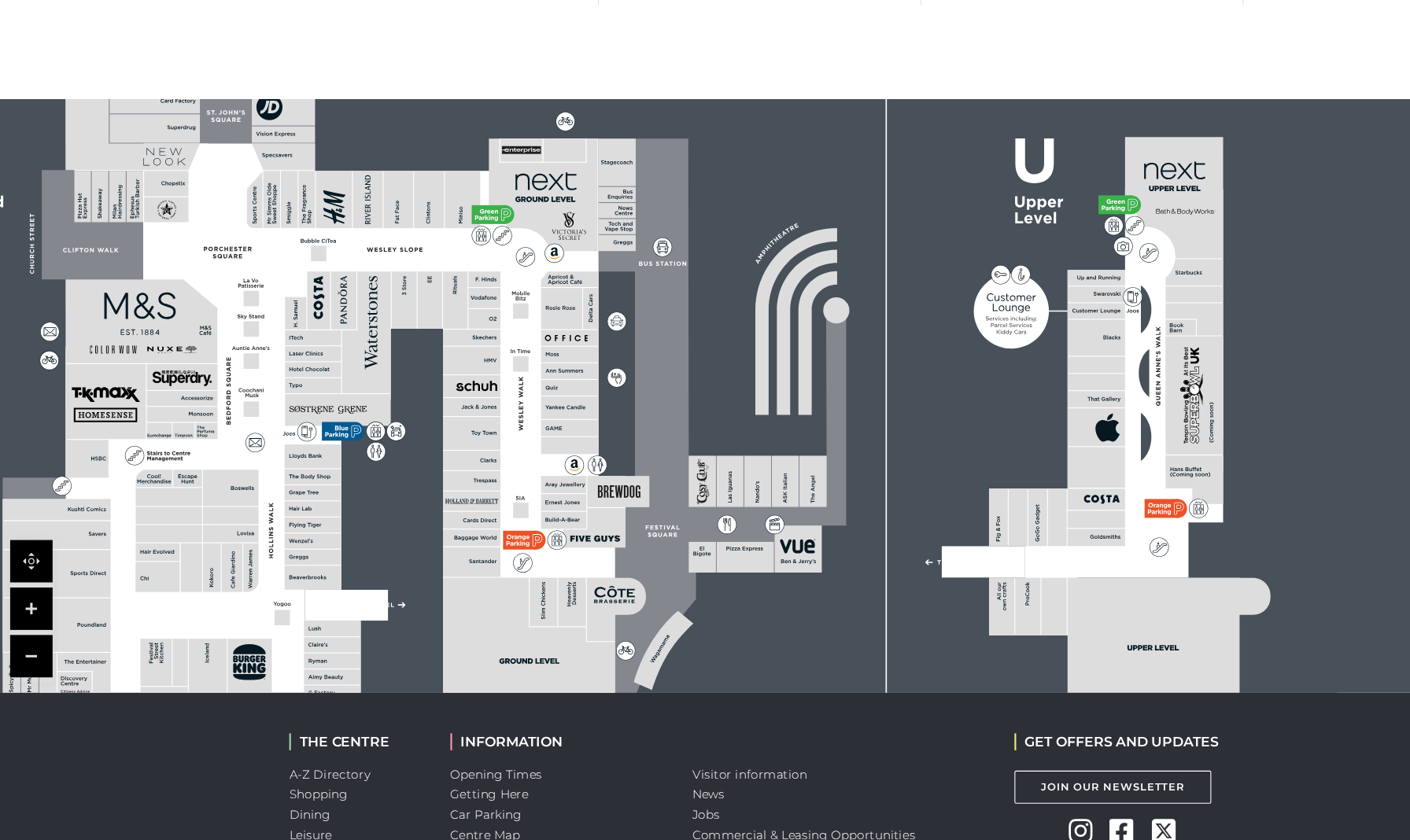 click at bounding box center [29, 624] 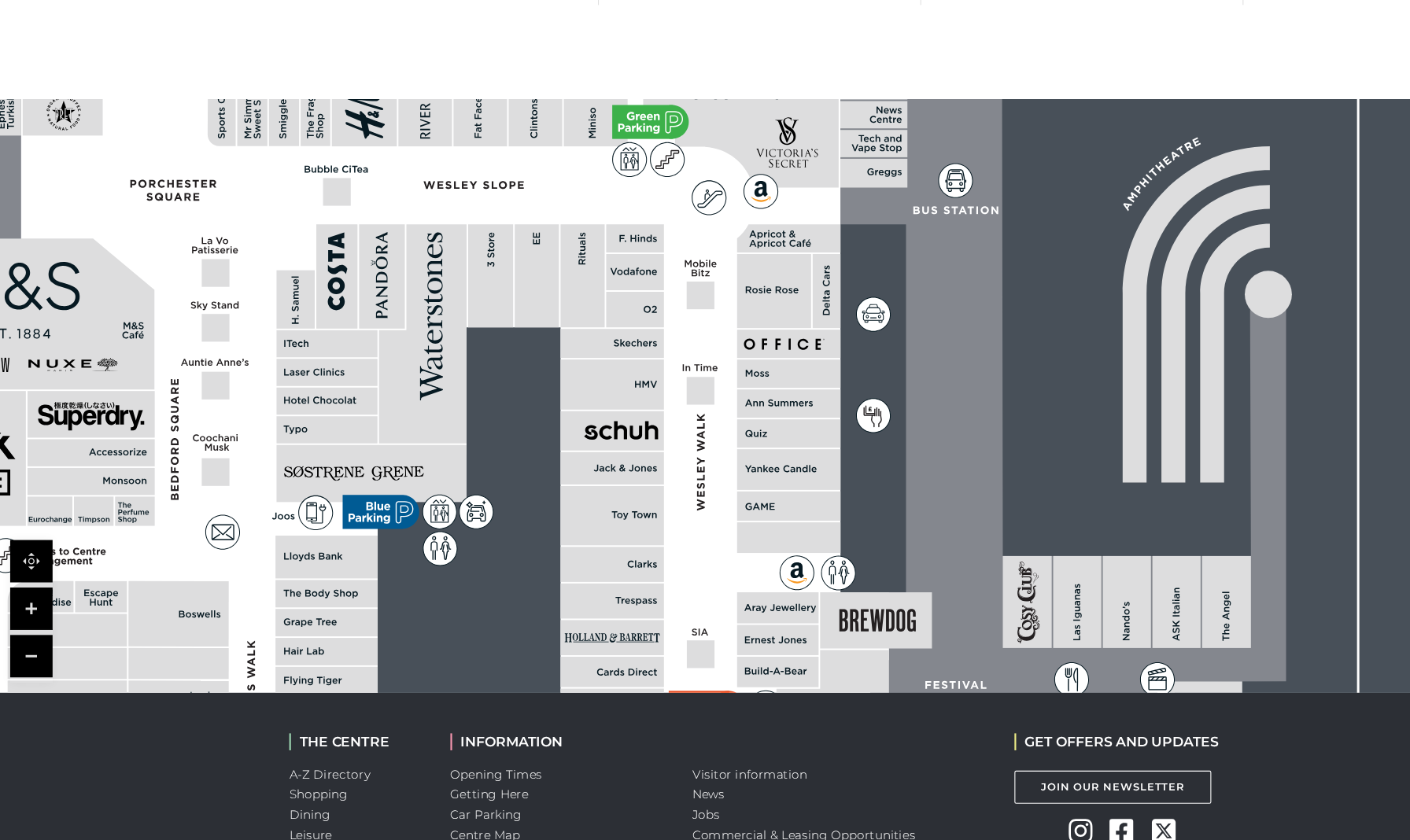 drag, startPoint x: 240, startPoint y: 473, endPoint x: 585, endPoint y: 522, distance: 348.46234 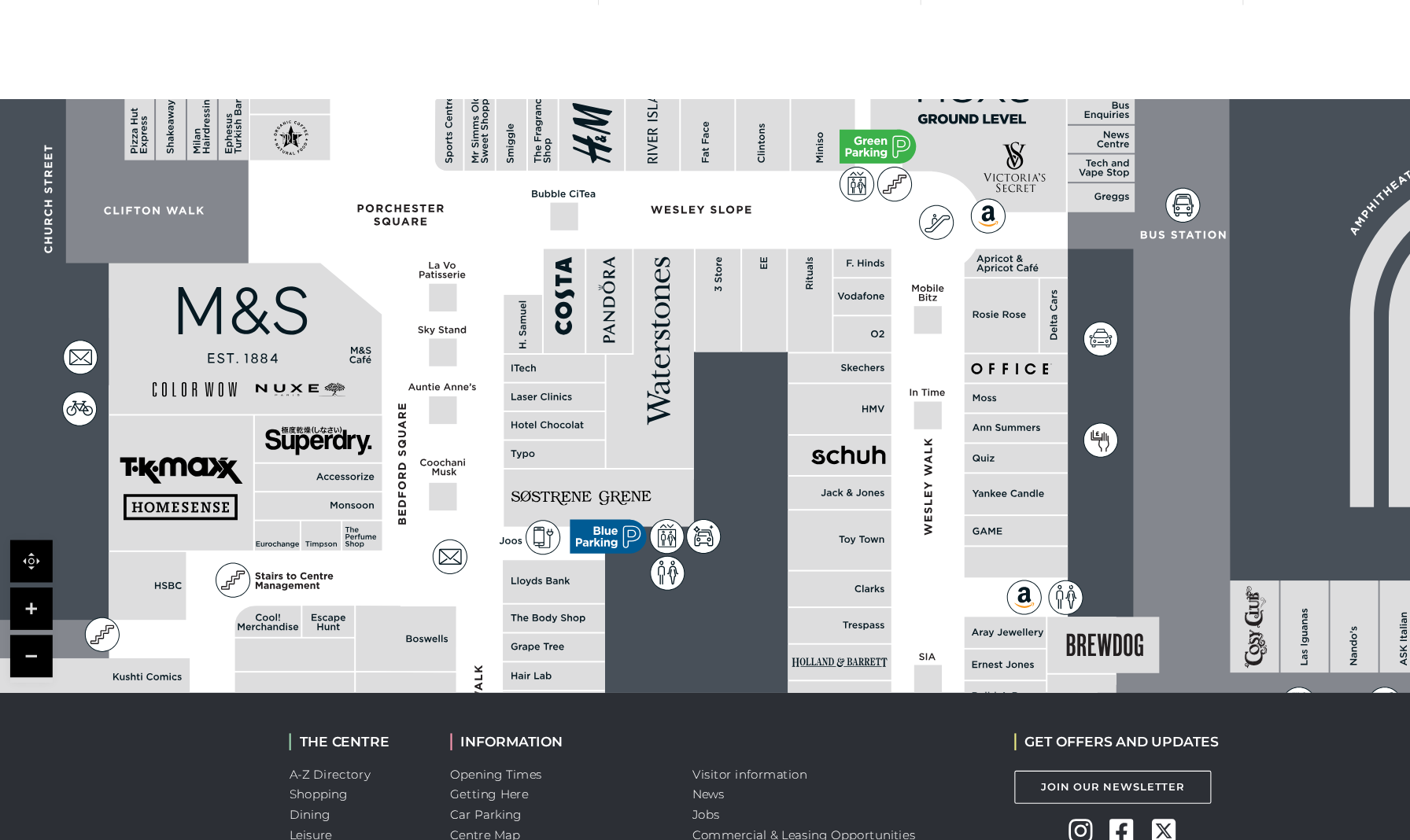 drag, startPoint x: 411, startPoint y: 482, endPoint x: 622, endPoint y: 505, distance: 212.24985 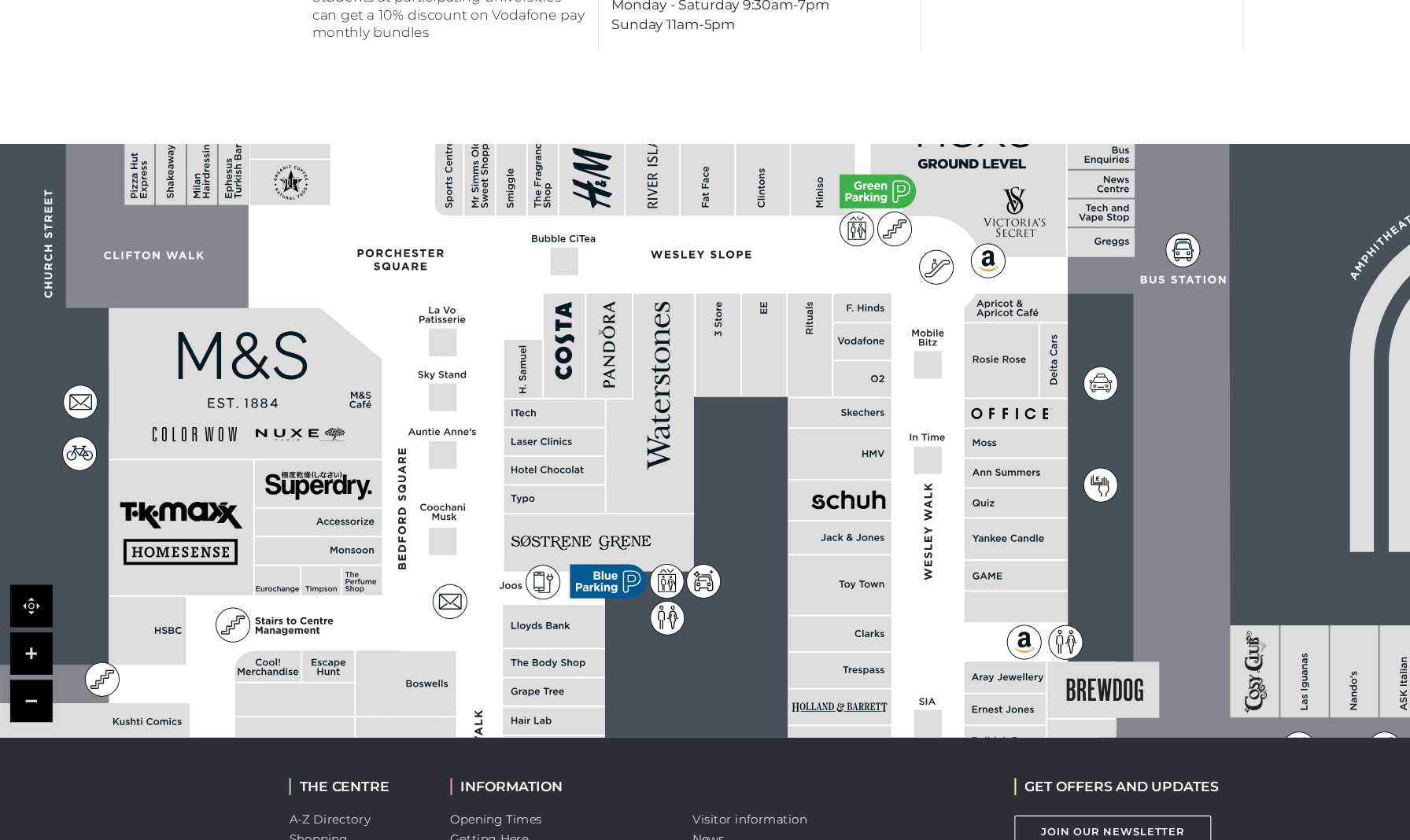 scroll, scrollTop: 905, scrollLeft: 0, axis: vertical 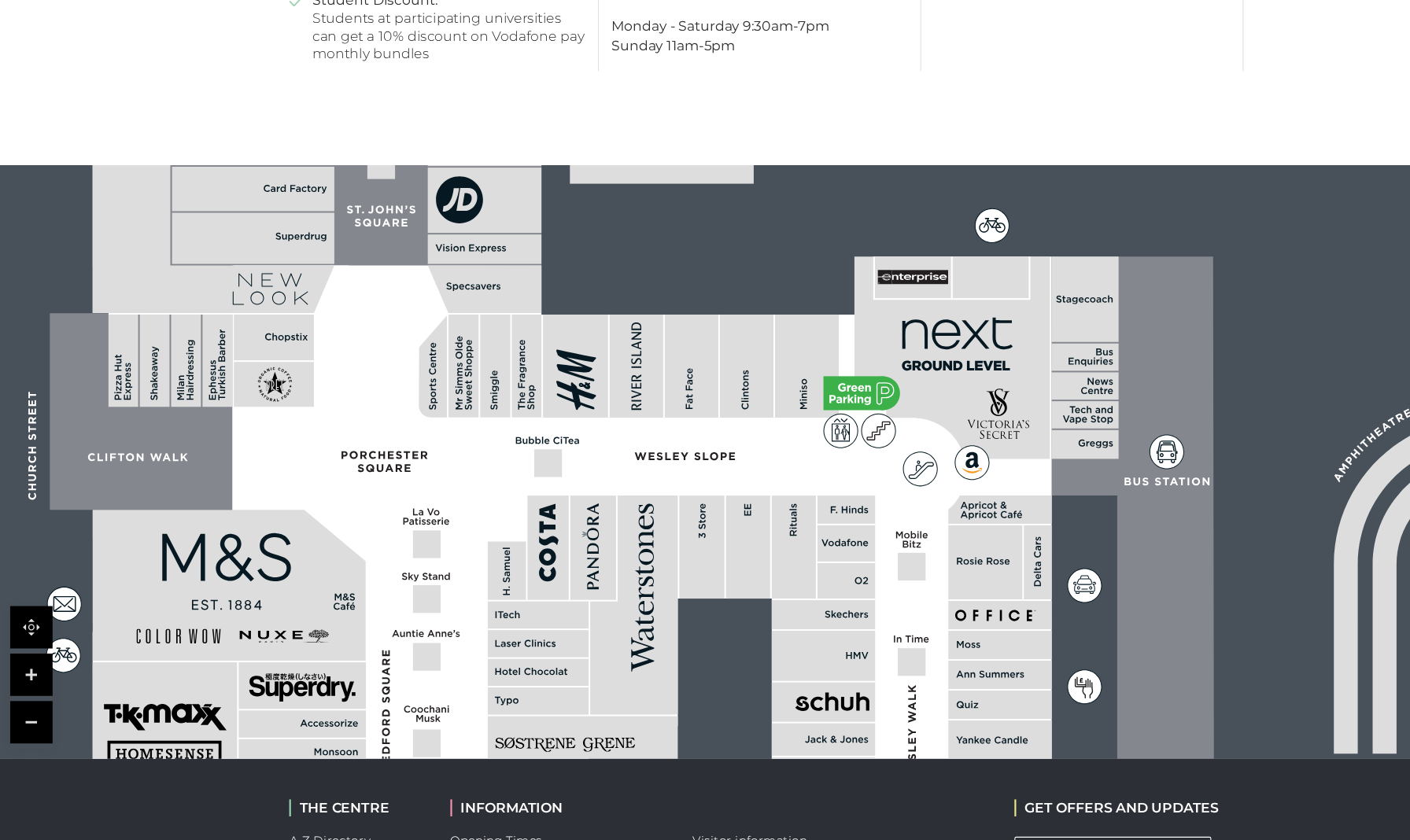 drag, startPoint x: 423, startPoint y: 391, endPoint x: 412, endPoint y: 580, distance: 189.3198 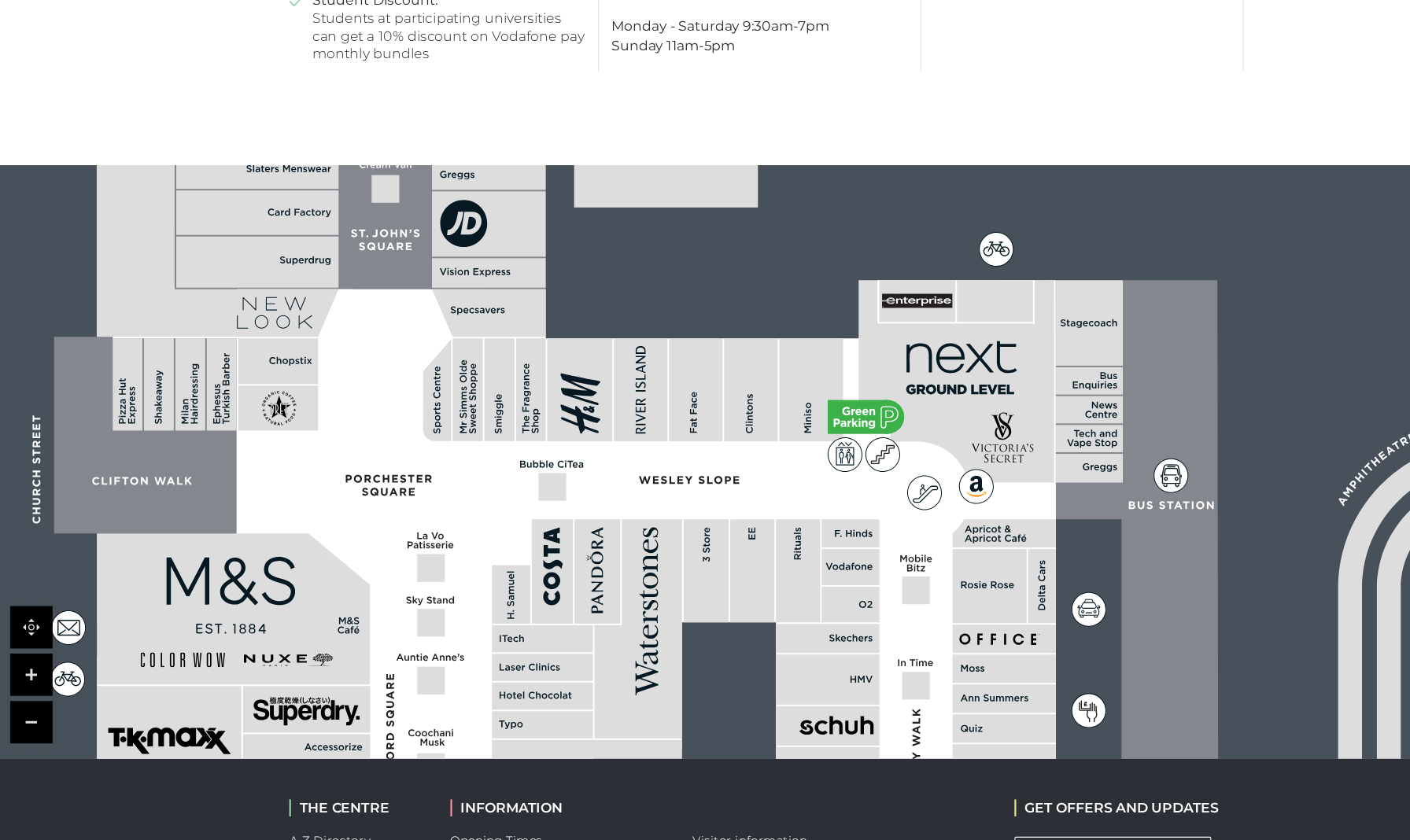 click 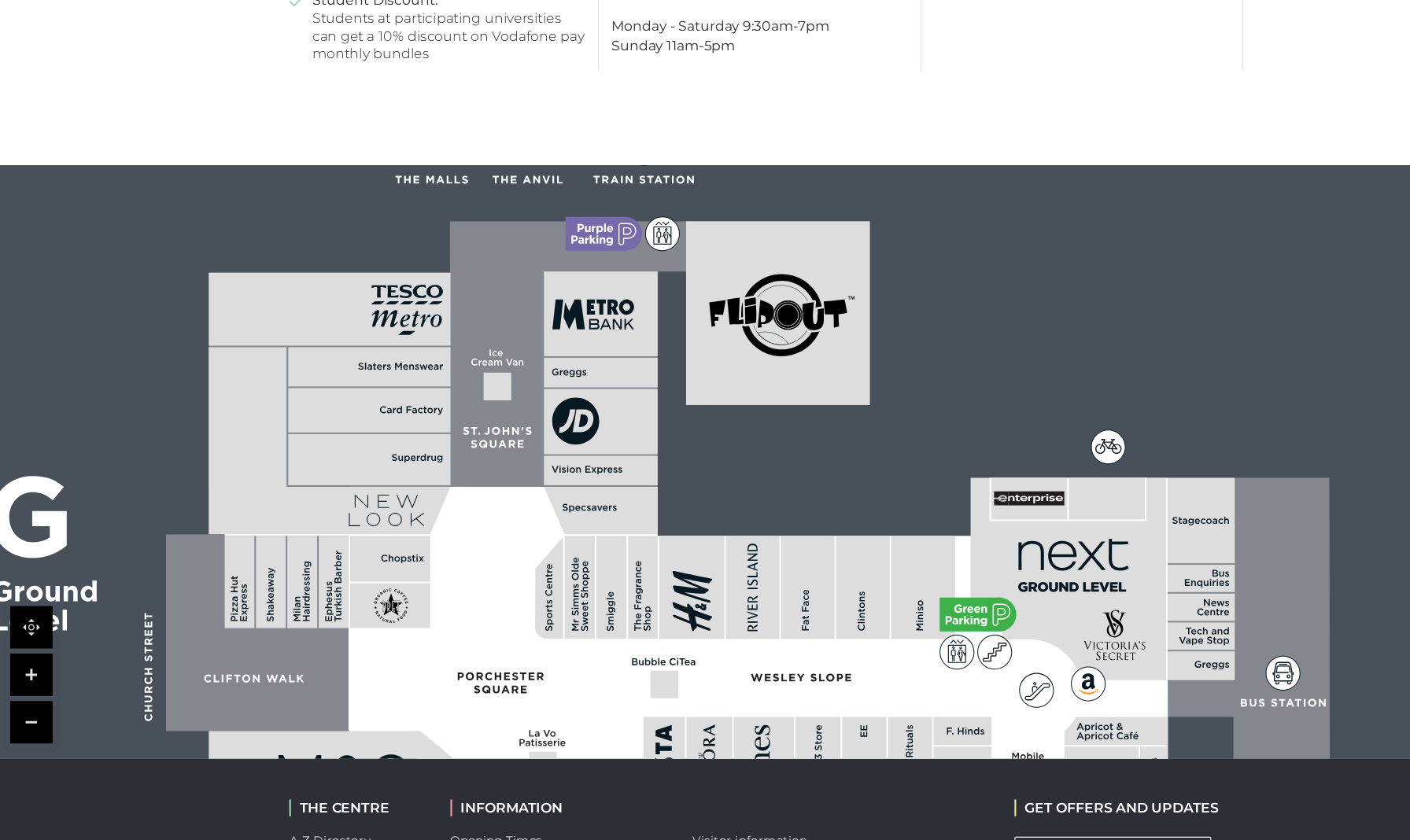 drag, startPoint x: 369, startPoint y: 432, endPoint x: 474, endPoint y: 621, distance: 216.20823 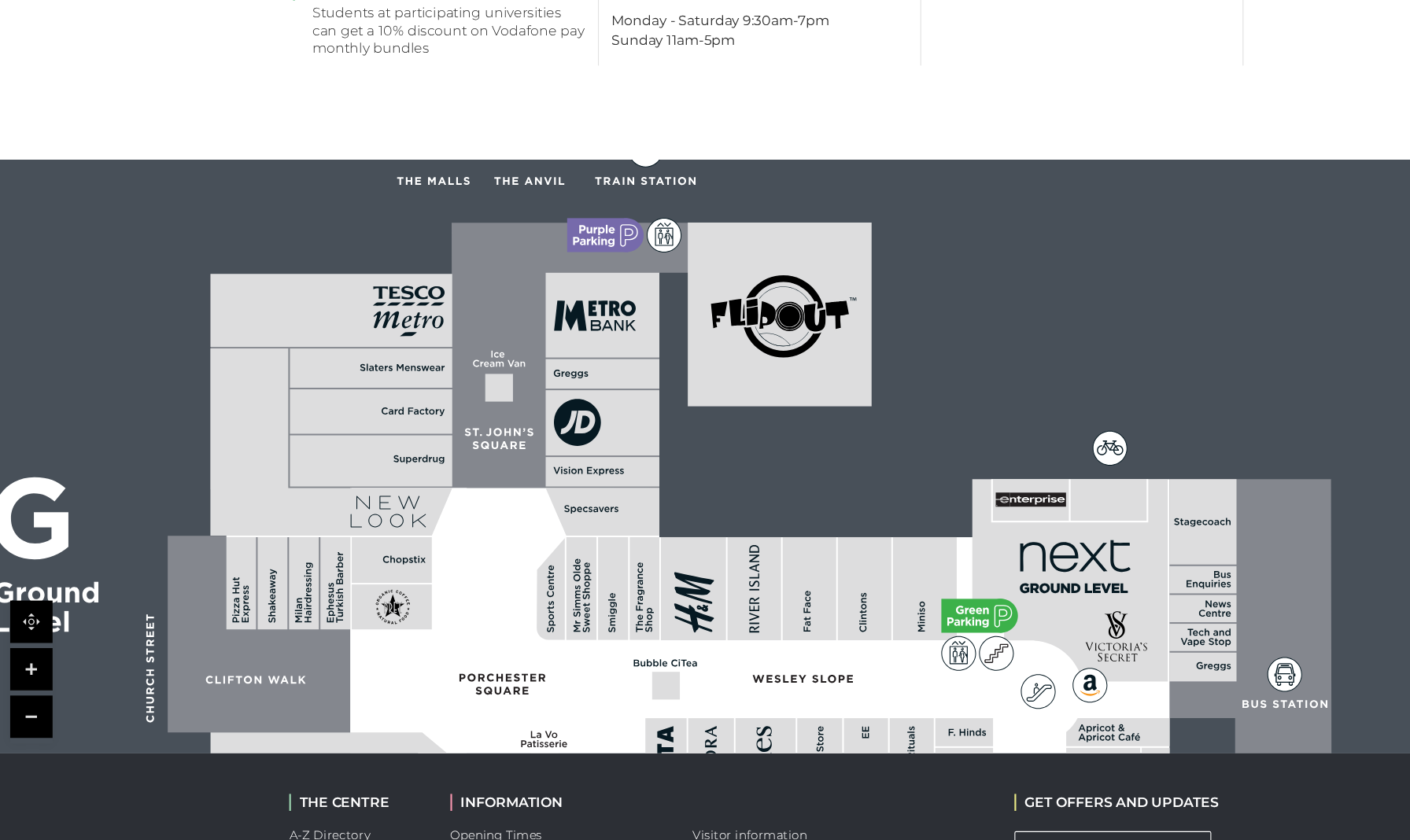 scroll, scrollTop: 842, scrollLeft: 0, axis: vertical 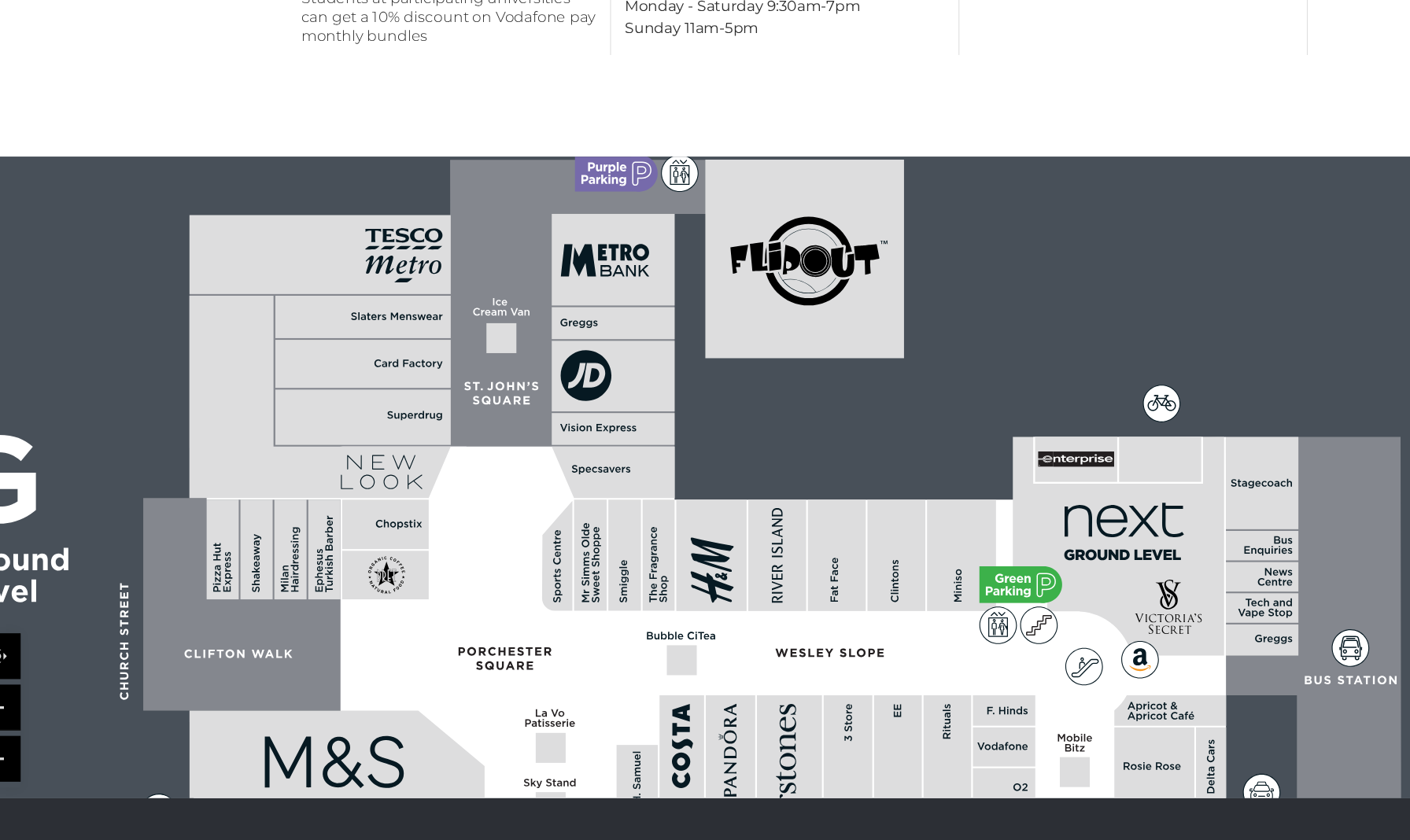 drag, startPoint x: 366, startPoint y: 311, endPoint x: 364, endPoint y: 252, distance: 59.03389 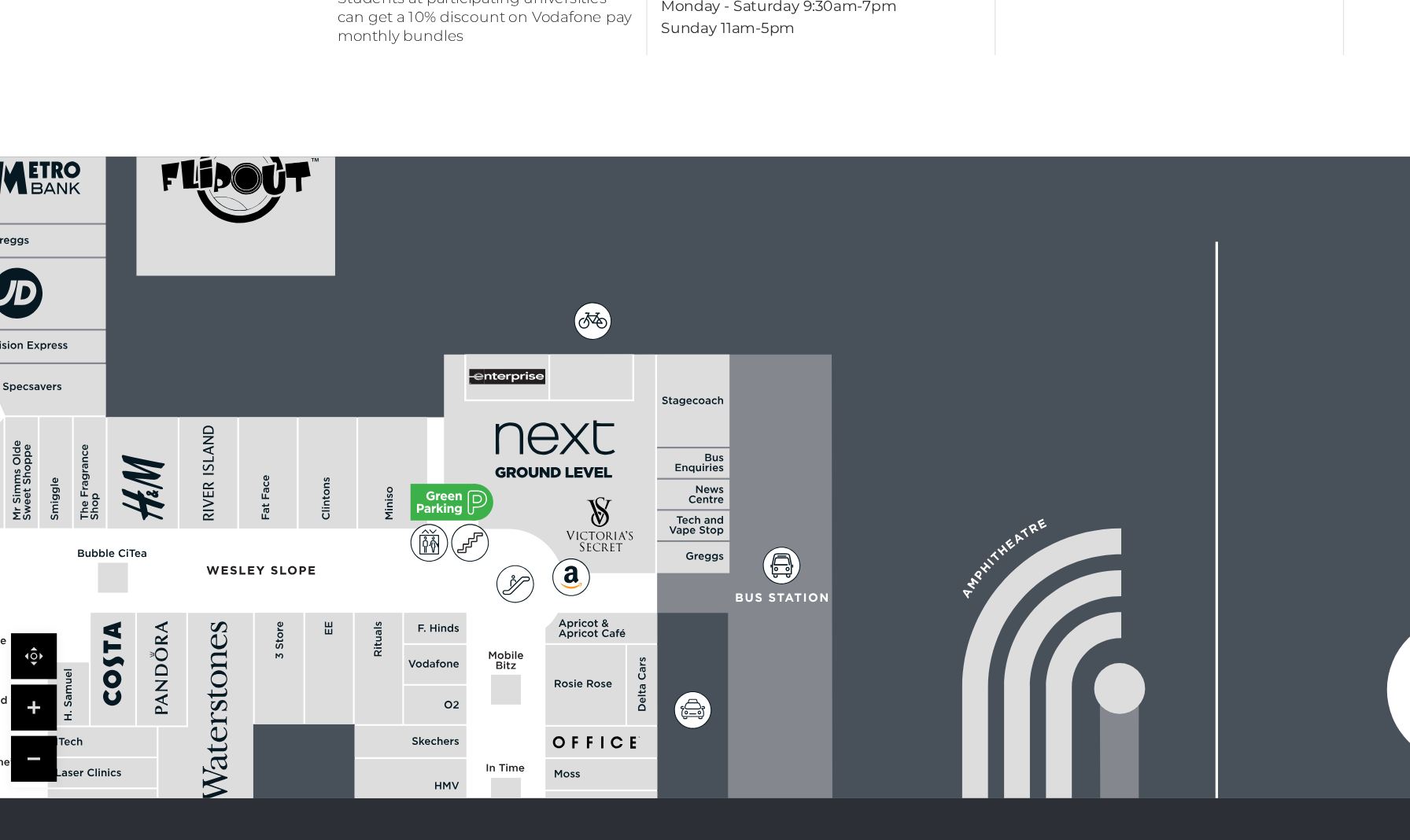drag, startPoint x: 481, startPoint y: 402, endPoint x: 0, endPoint y: 328, distance: 486.659 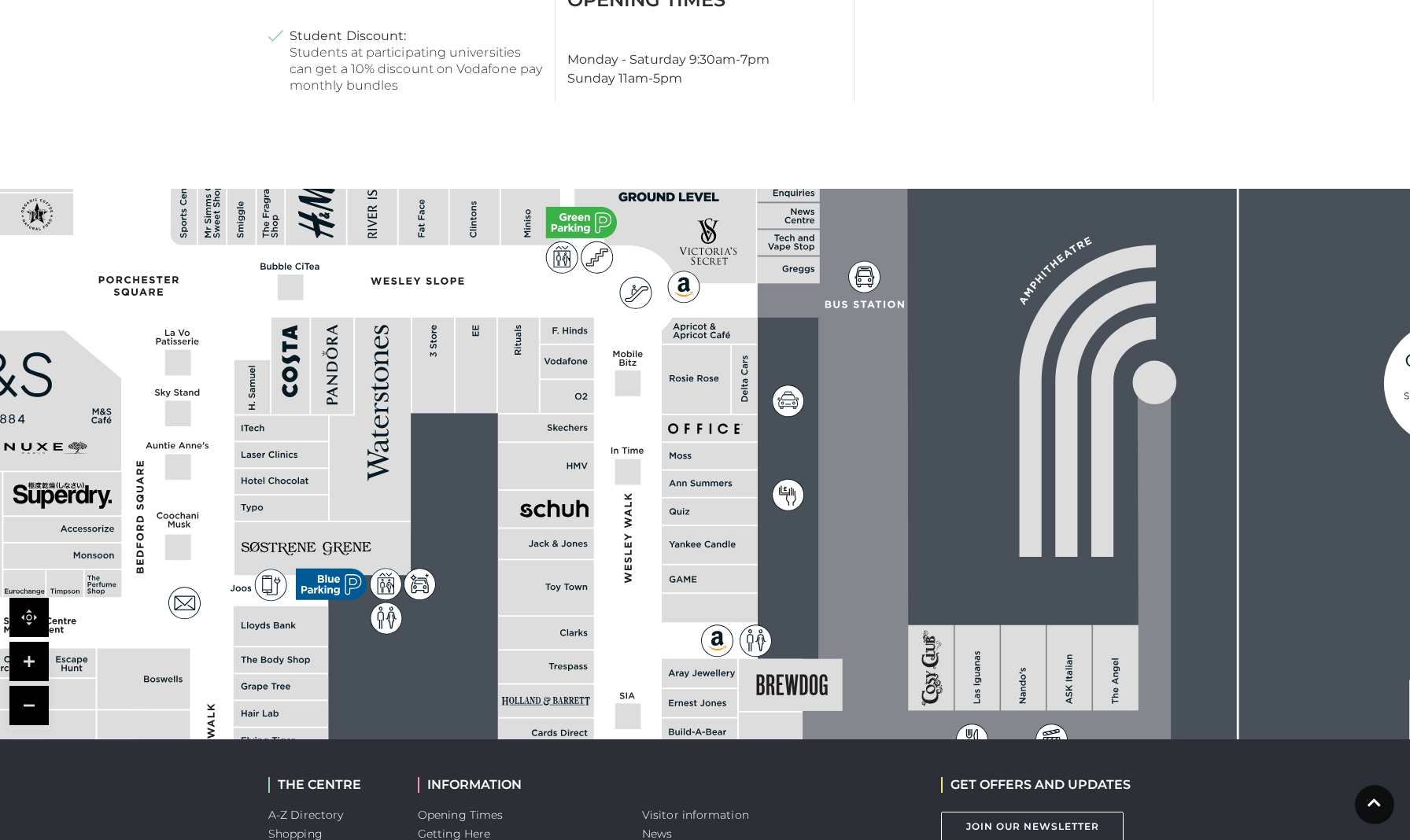 drag, startPoint x: 259, startPoint y: 466, endPoint x: 452, endPoint y: 203, distance: 326.2177 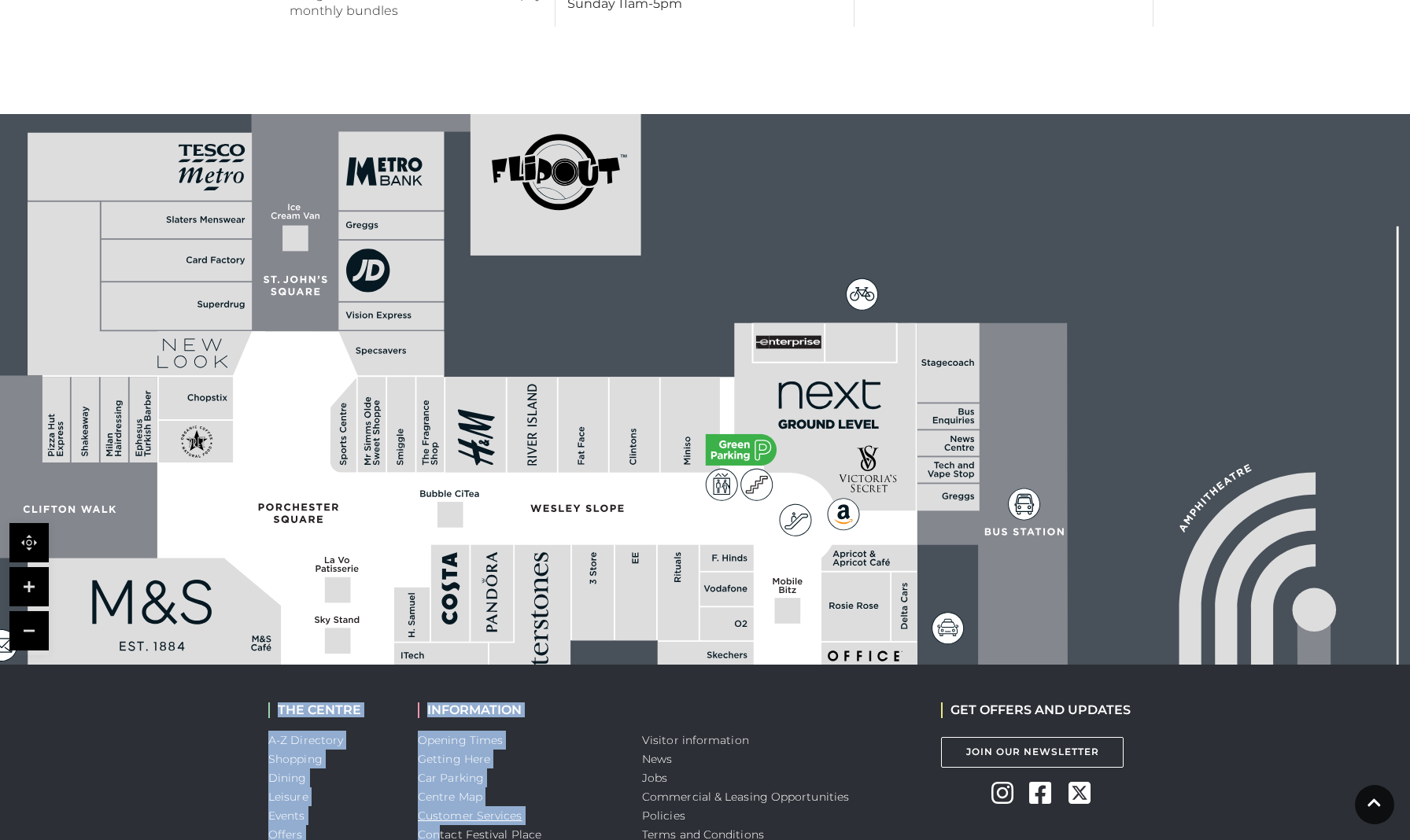 scroll, scrollTop: 974, scrollLeft: 0, axis: vertical 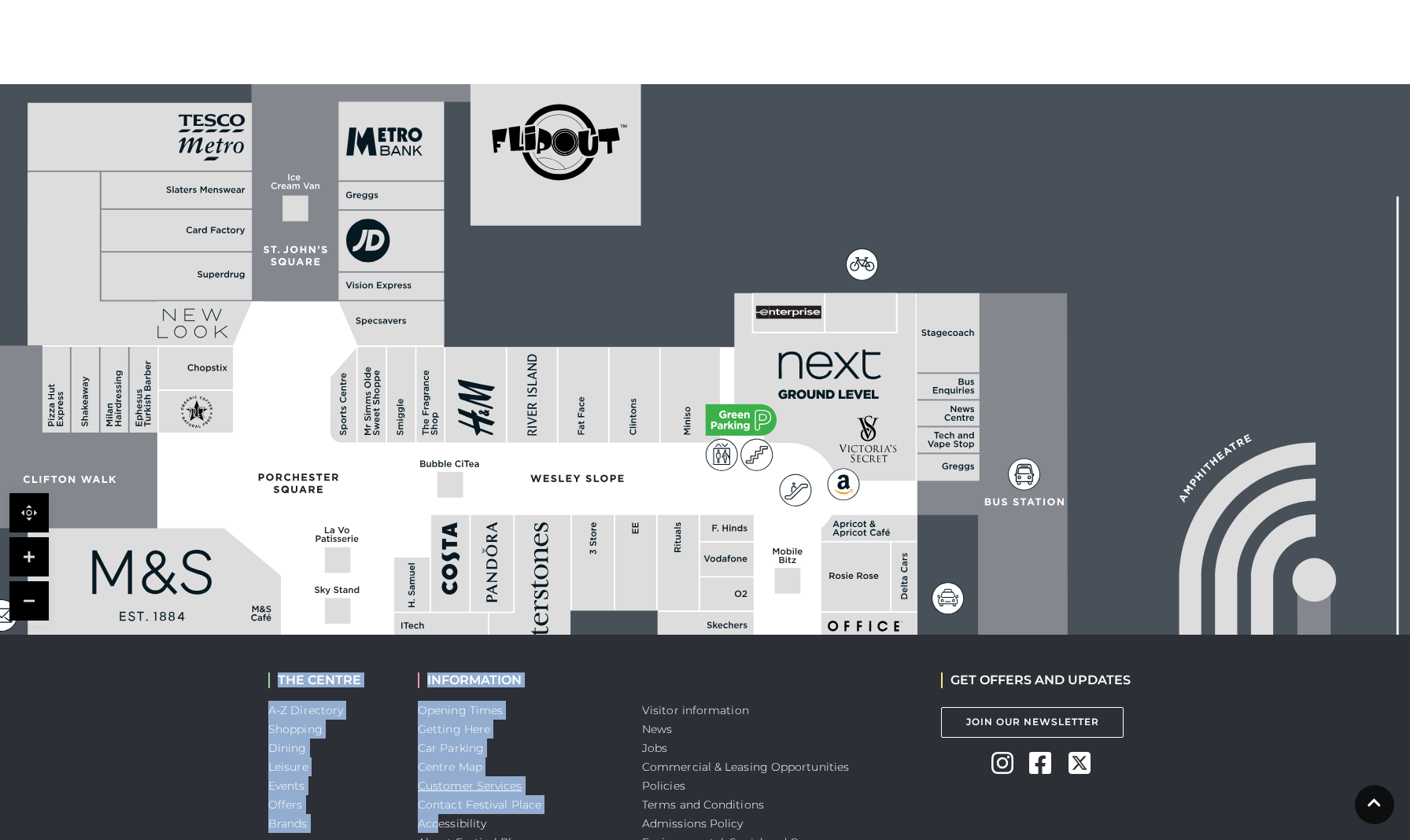 drag, startPoint x: 187, startPoint y: 405, endPoint x: 437, endPoint y: 839, distance: 500.8553 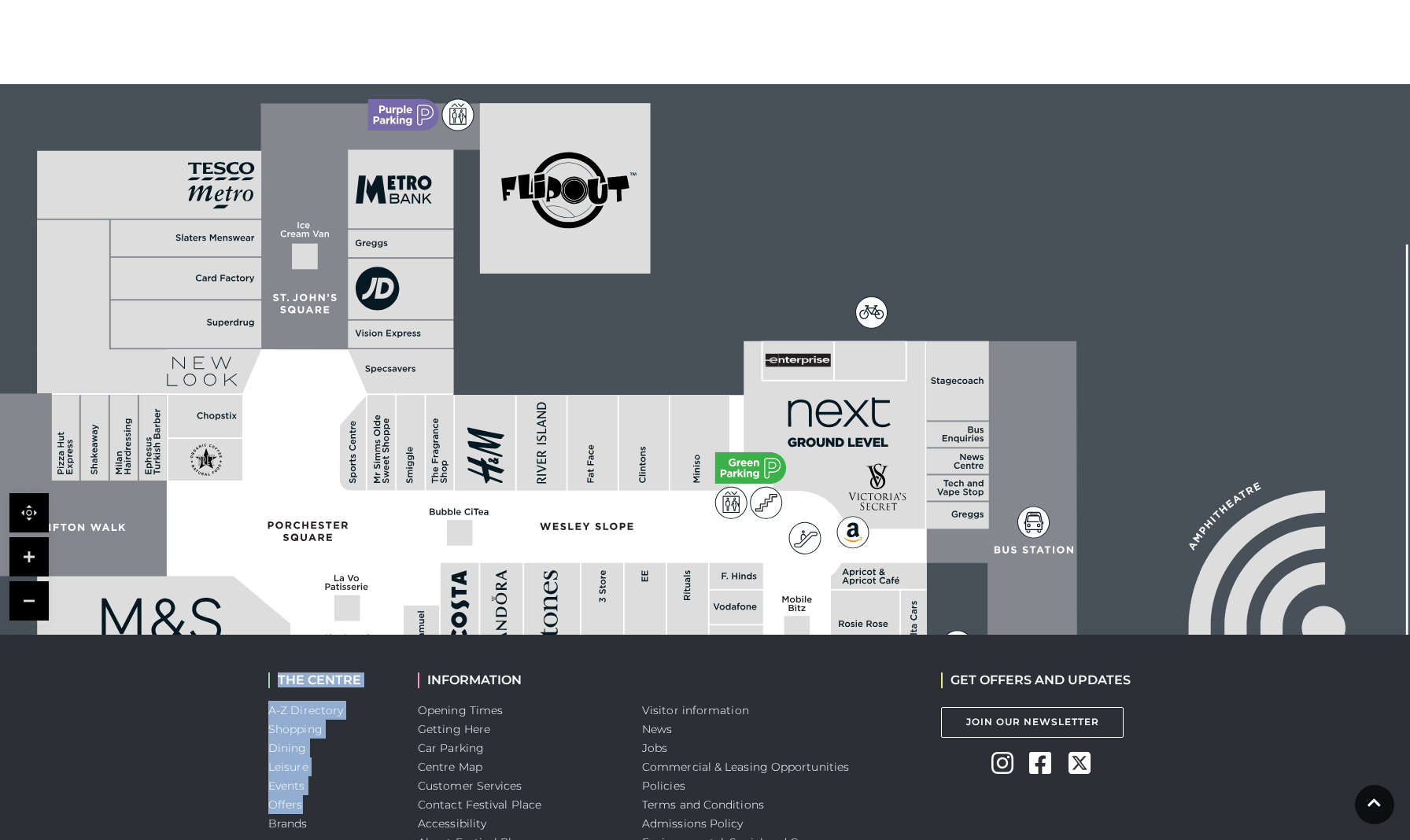 drag, startPoint x: 319, startPoint y: 577, endPoint x: 389, endPoint y: 809, distance: 242.3304 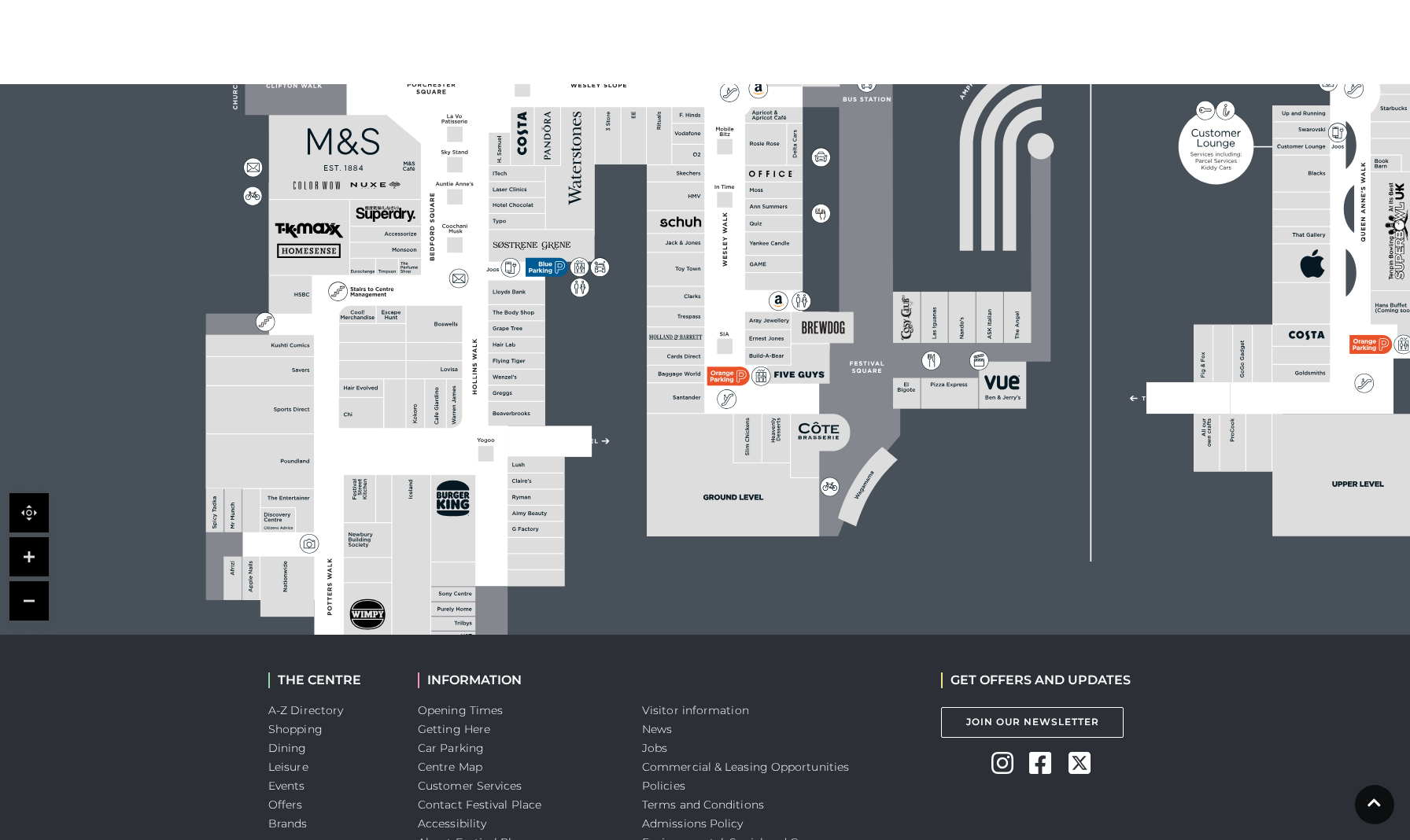 drag, startPoint x: 219, startPoint y: 459, endPoint x: 201, endPoint y: 41, distance: 418.38738 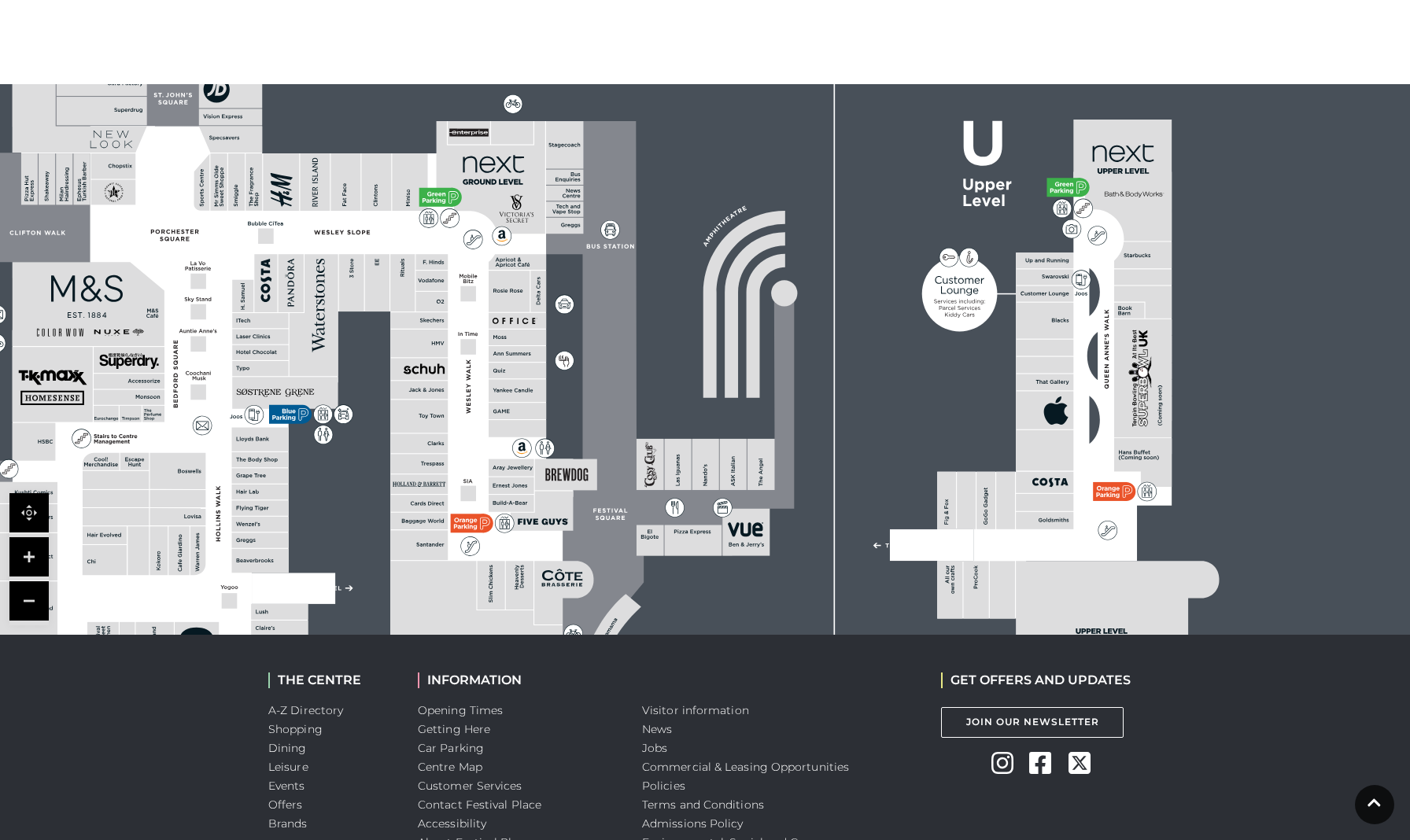 drag, startPoint x: 347, startPoint y: 346, endPoint x: 90, endPoint y: 493, distance: 296.0709 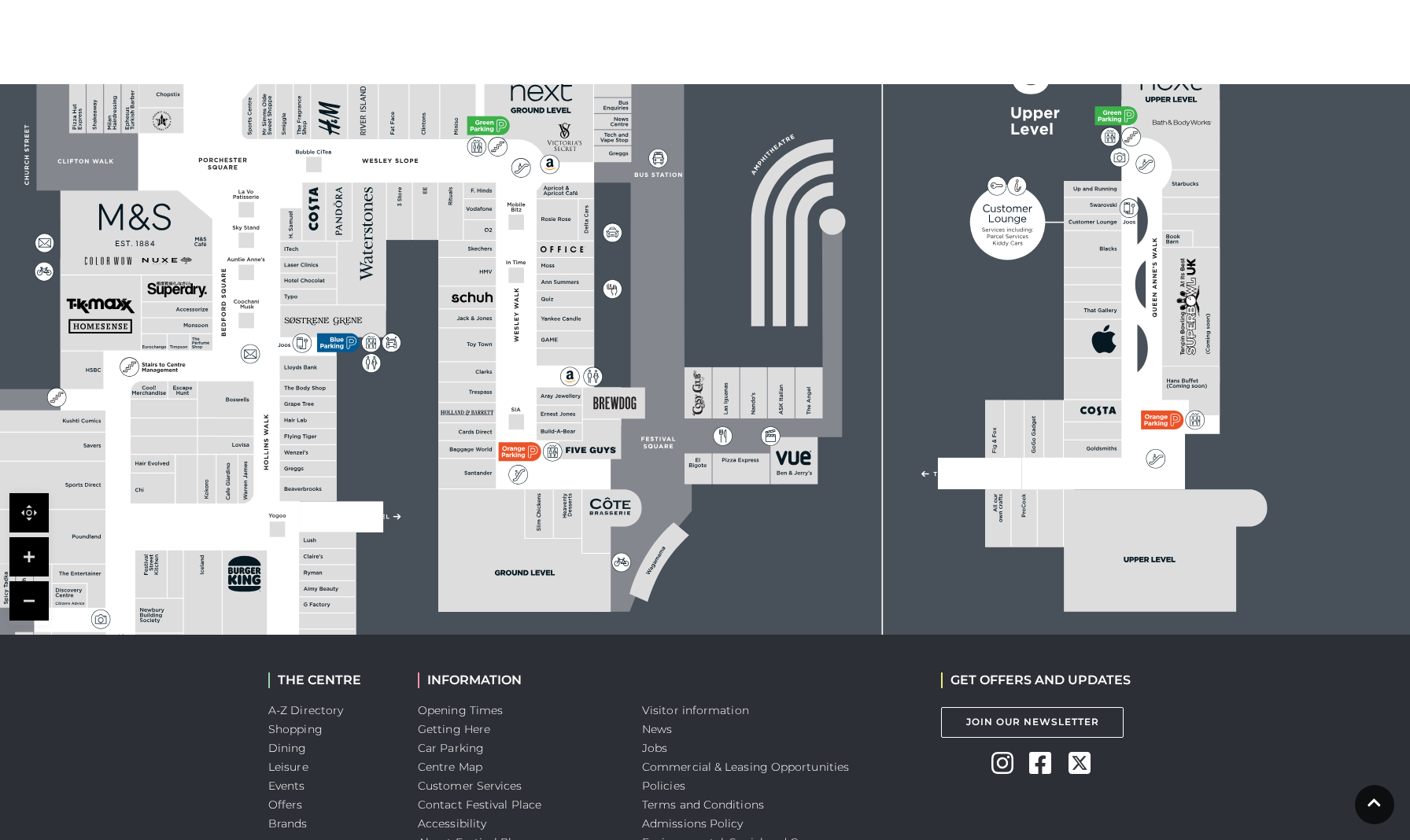 drag, startPoint x: 328, startPoint y: 459, endPoint x: 377, endPoint y: 387, distance: 87.09191 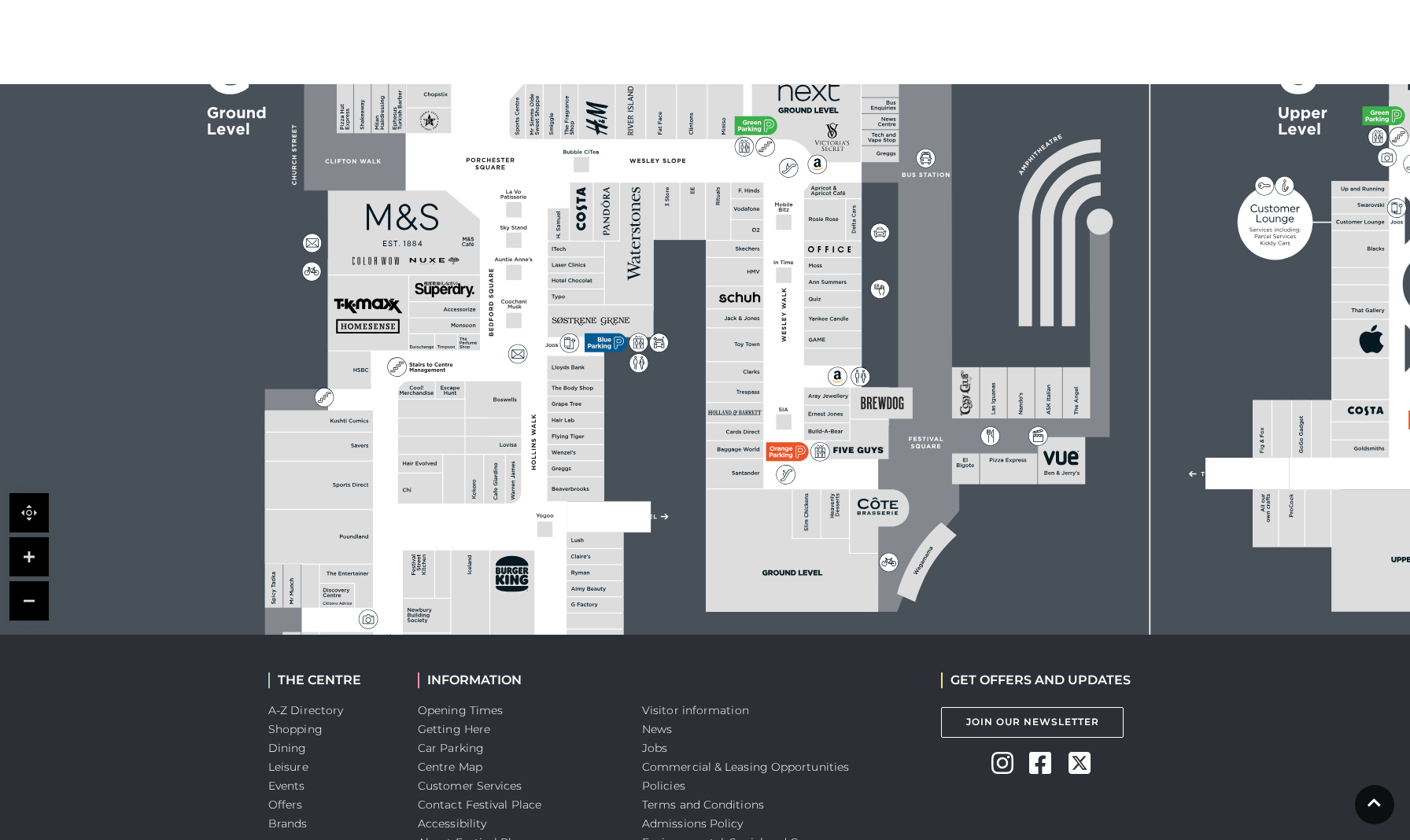 drag, startPoint x: 377, startPoint y: 387, endPoint x: 644, endPoint y: 387, distance: 267 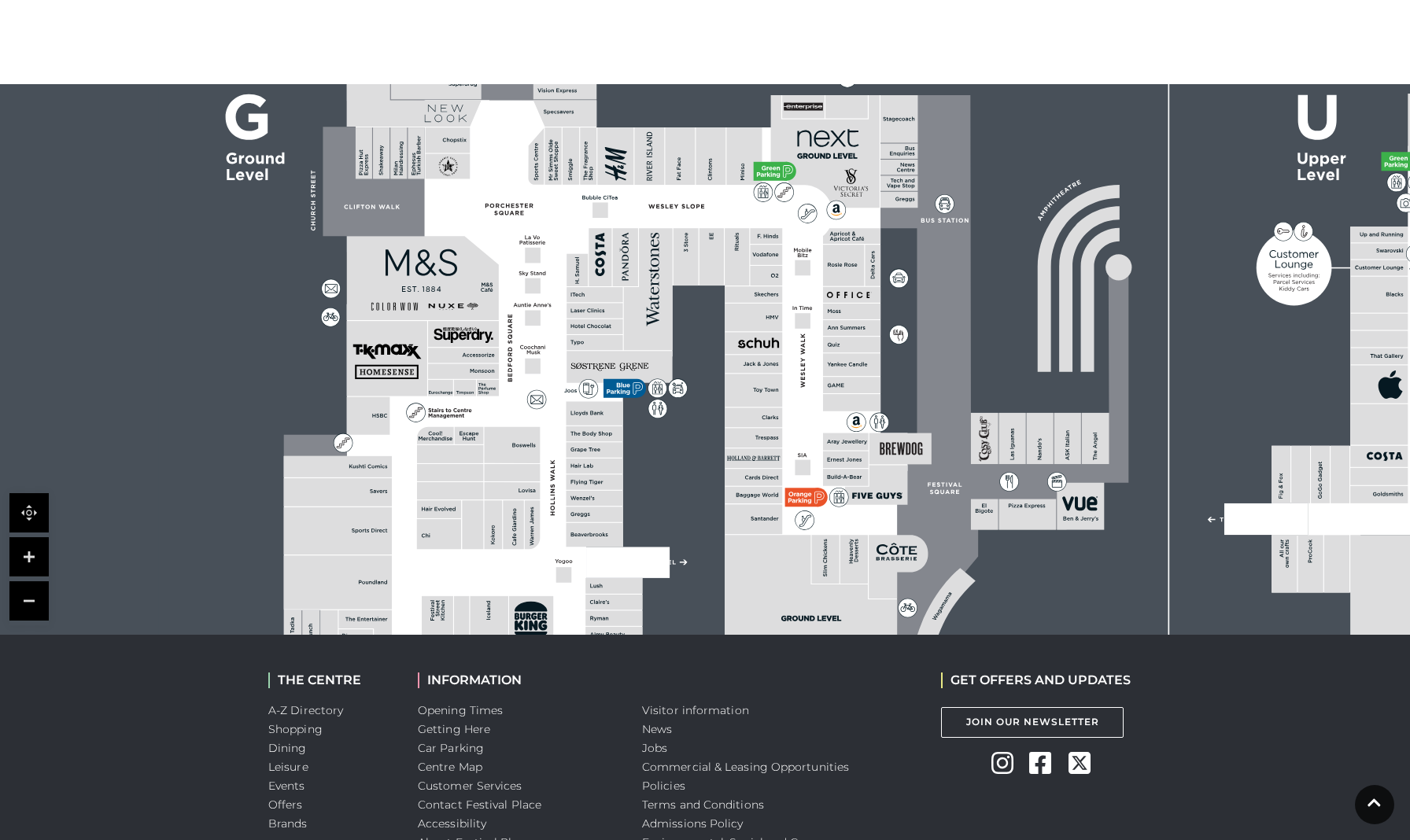 drag, startPoint x: 614, startPoint y: 142, endPoint x: 633, endPoint y: 187, distance: 48.8467 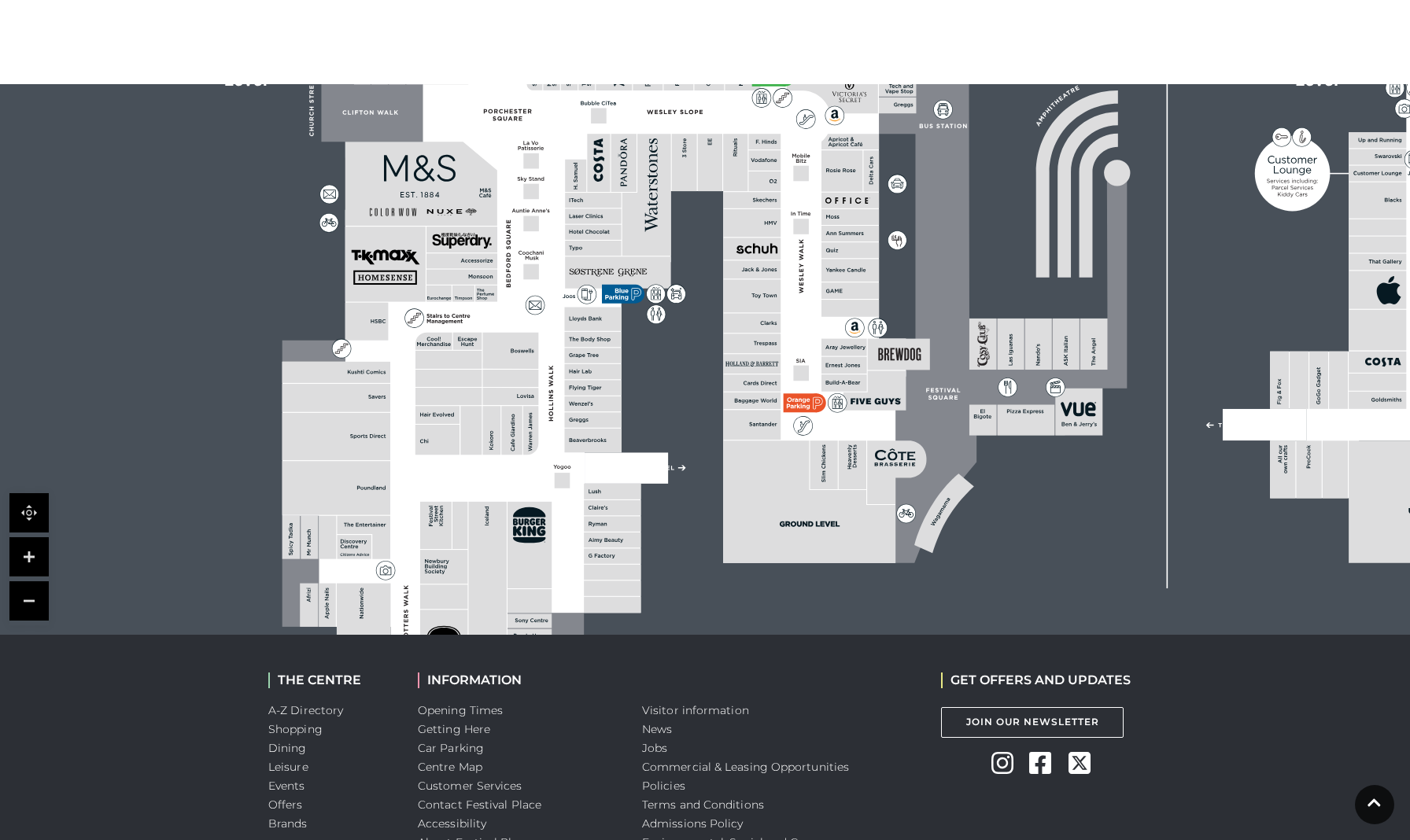 drag, startPoint x: 626, startPoint y: 325, endPoint x: 623, endPoint y: 225, distance: 100.04499 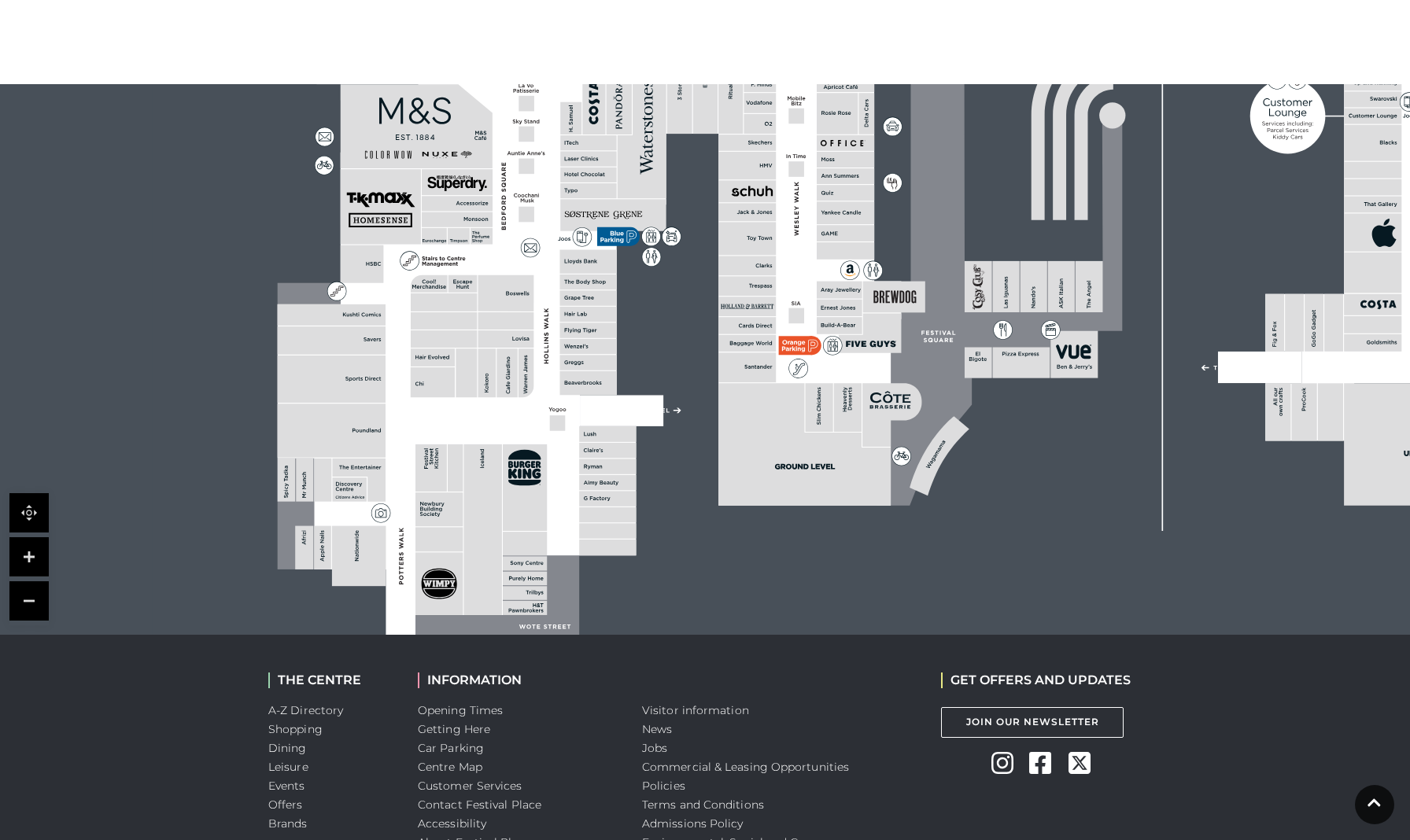 drag, startPoint x: 561, startPoint y: 369, endPoint x: 558, endPoint y: 317, distance: 52.0865 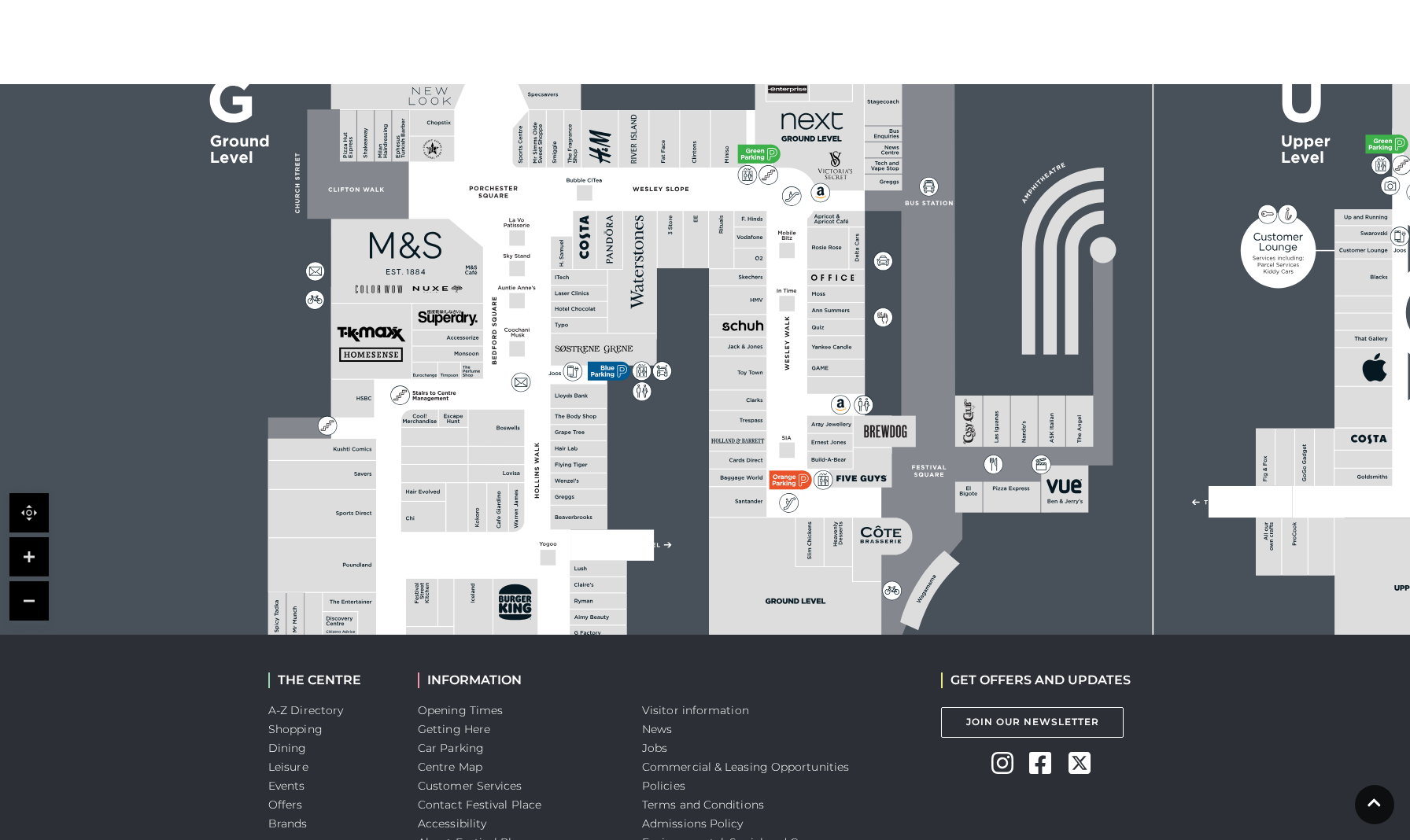 drag, startPoint x: 538, startPoint y: 386, endPoint x: 529, endPoint y: 521, distance: 135.29967 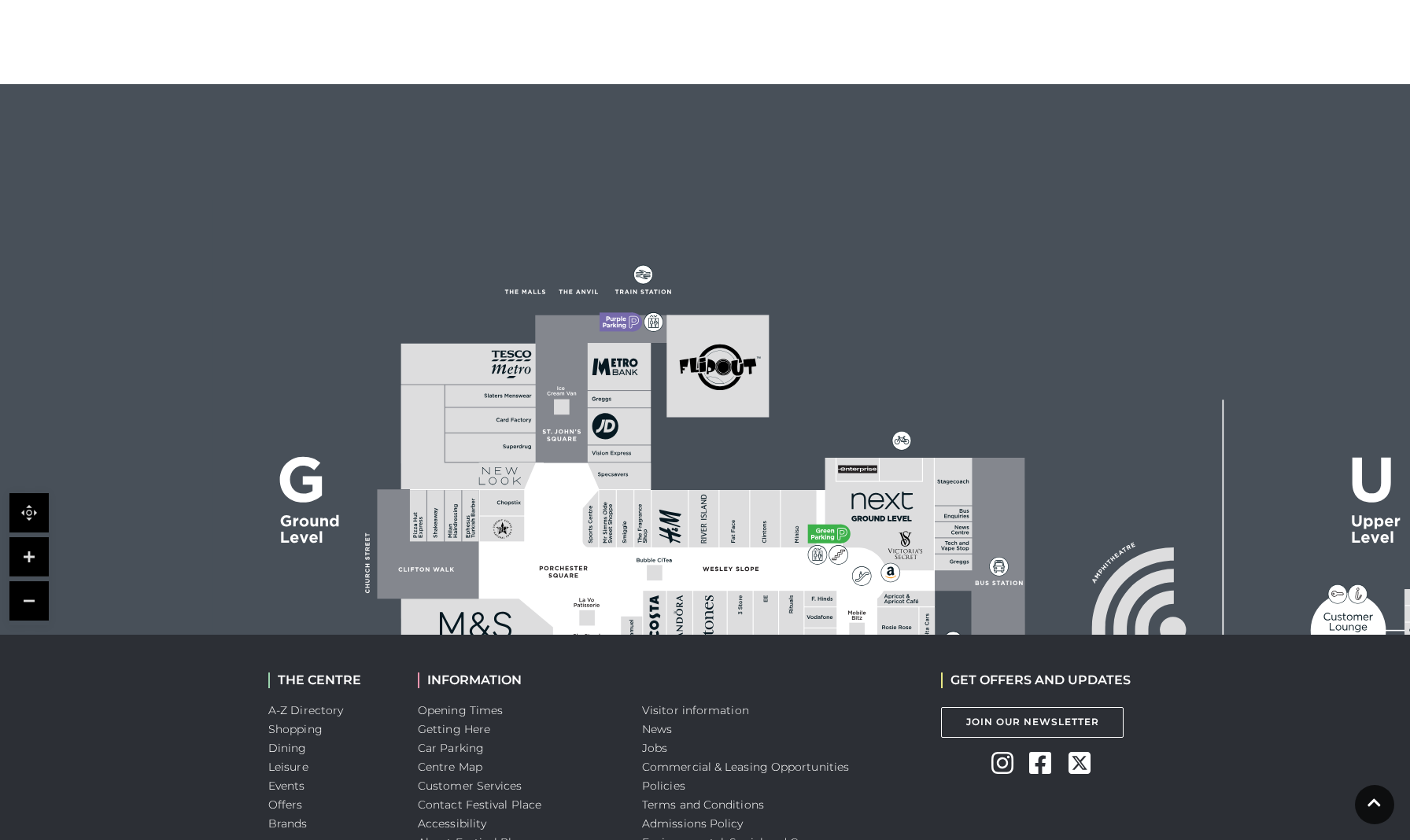 drag, startPoint x: 465, startPoint y: 157, endPoint x: 535, endPoint y: 537, distance: 386.39358 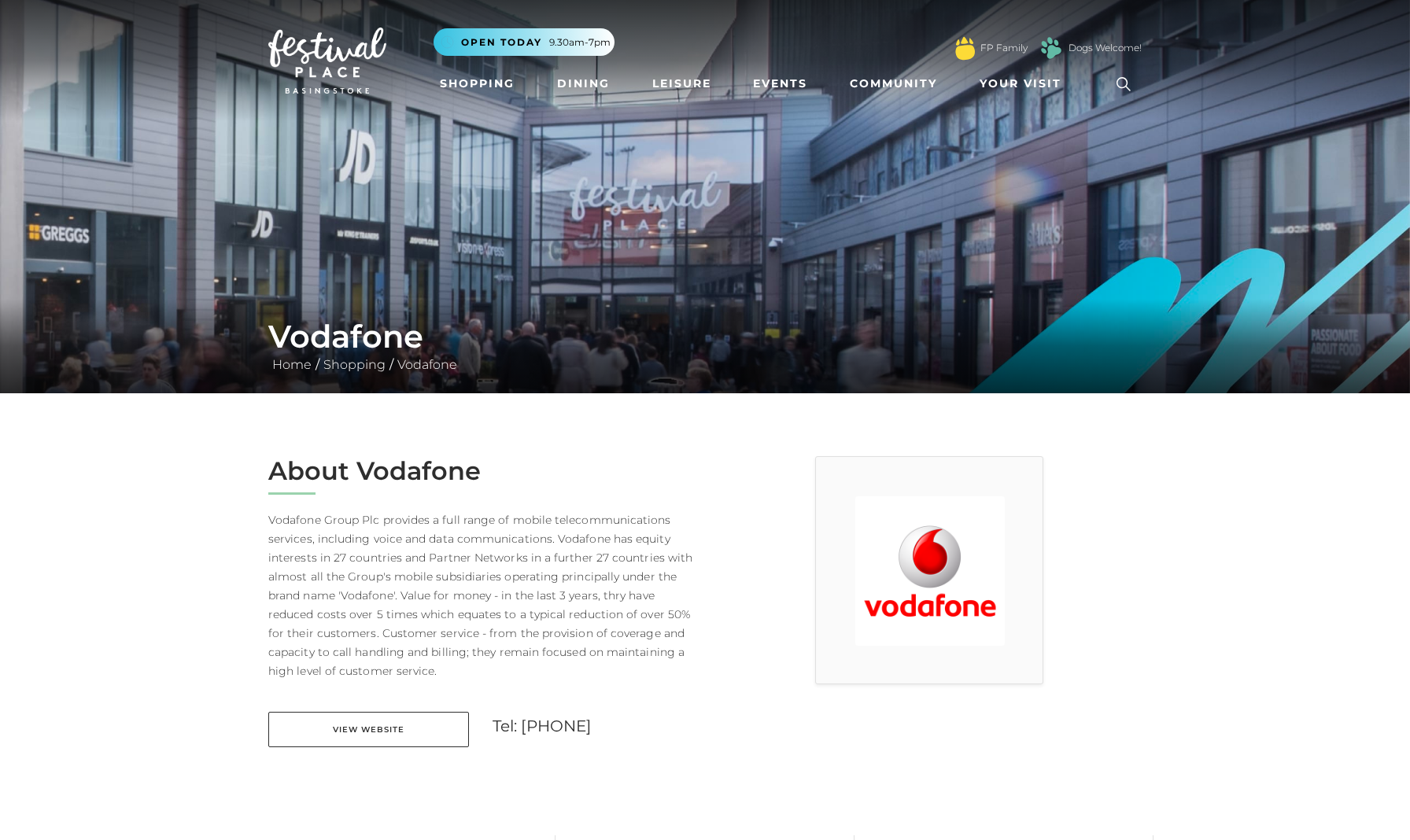 scroll, scrollTop: 0, scrollLeft: 0, axis: both 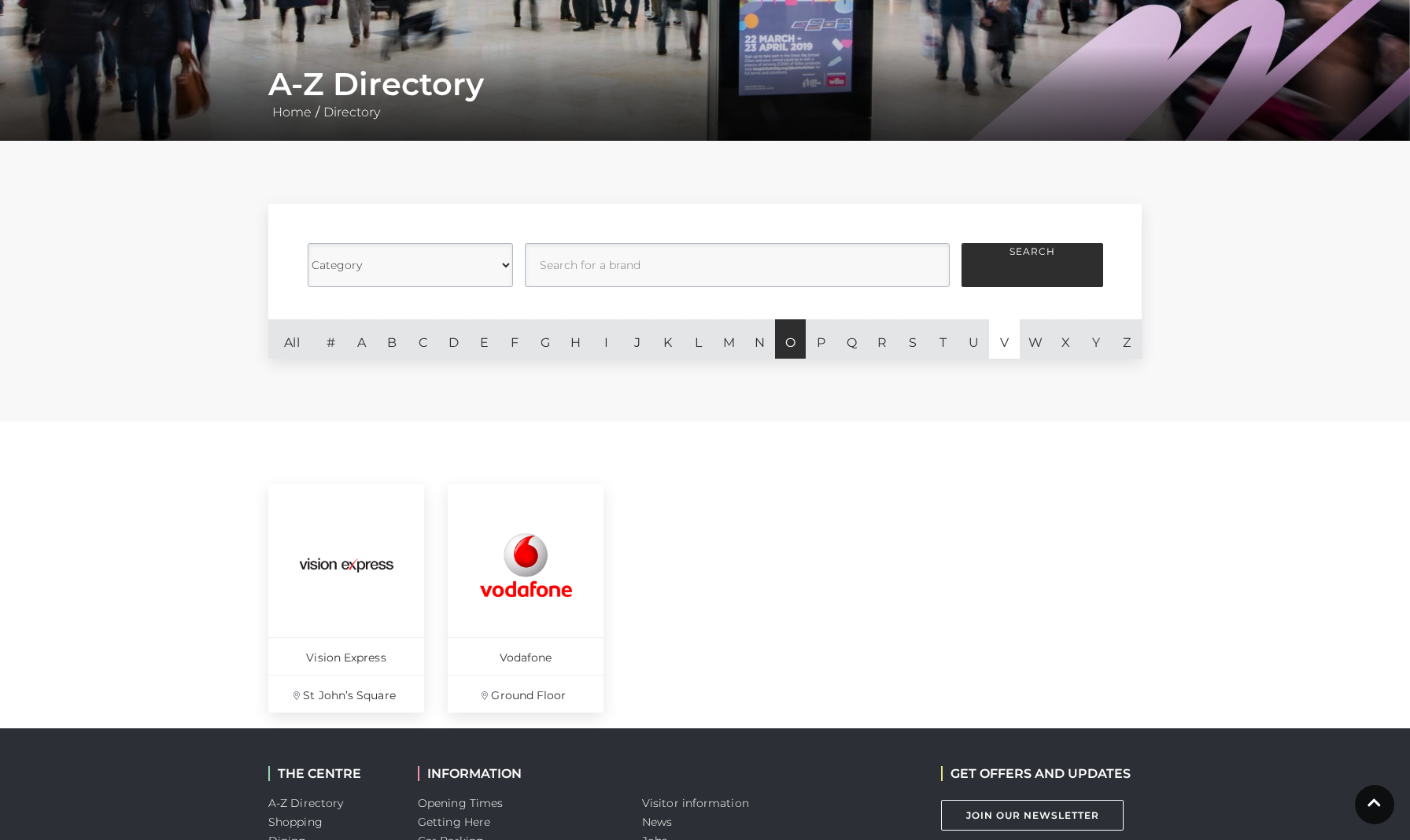 click on "O" at bounding box center (790, 339) 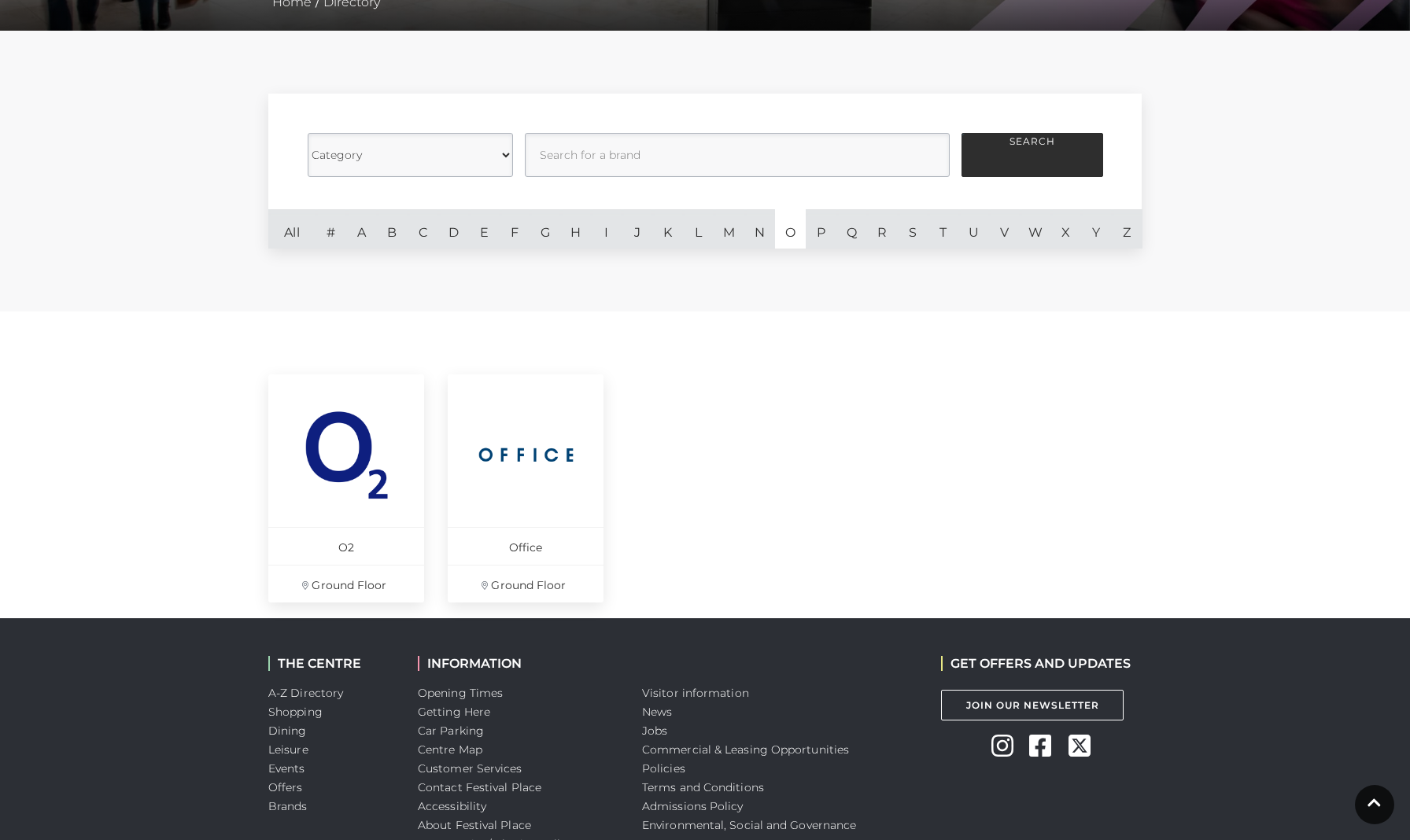 scroll, scrollTop: 405, scrollLeft: 0, axis: vertical 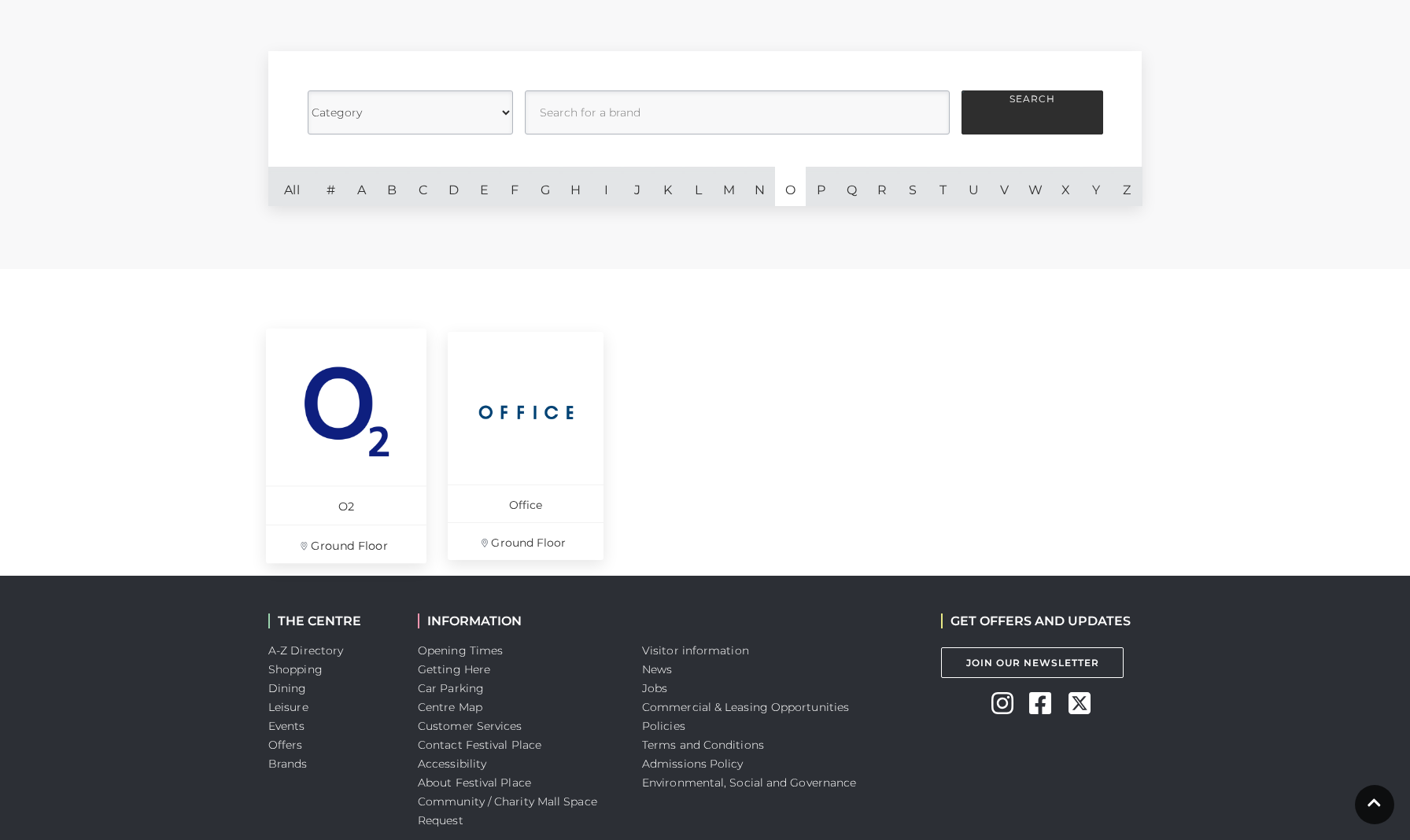click at bounding box center (346, 411) 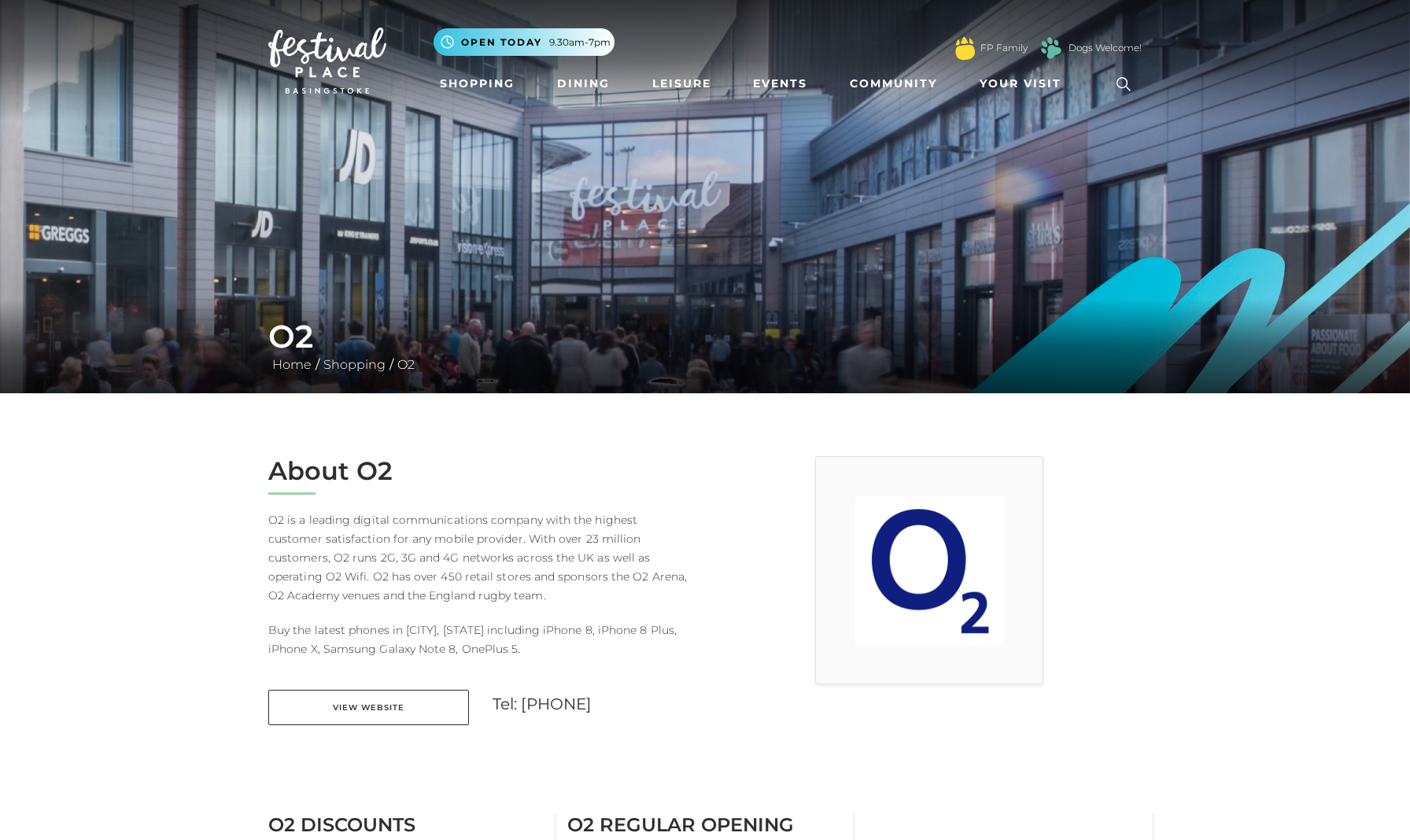 scroll, scrollTop: 0, scrollLeft: 0, axis: both 